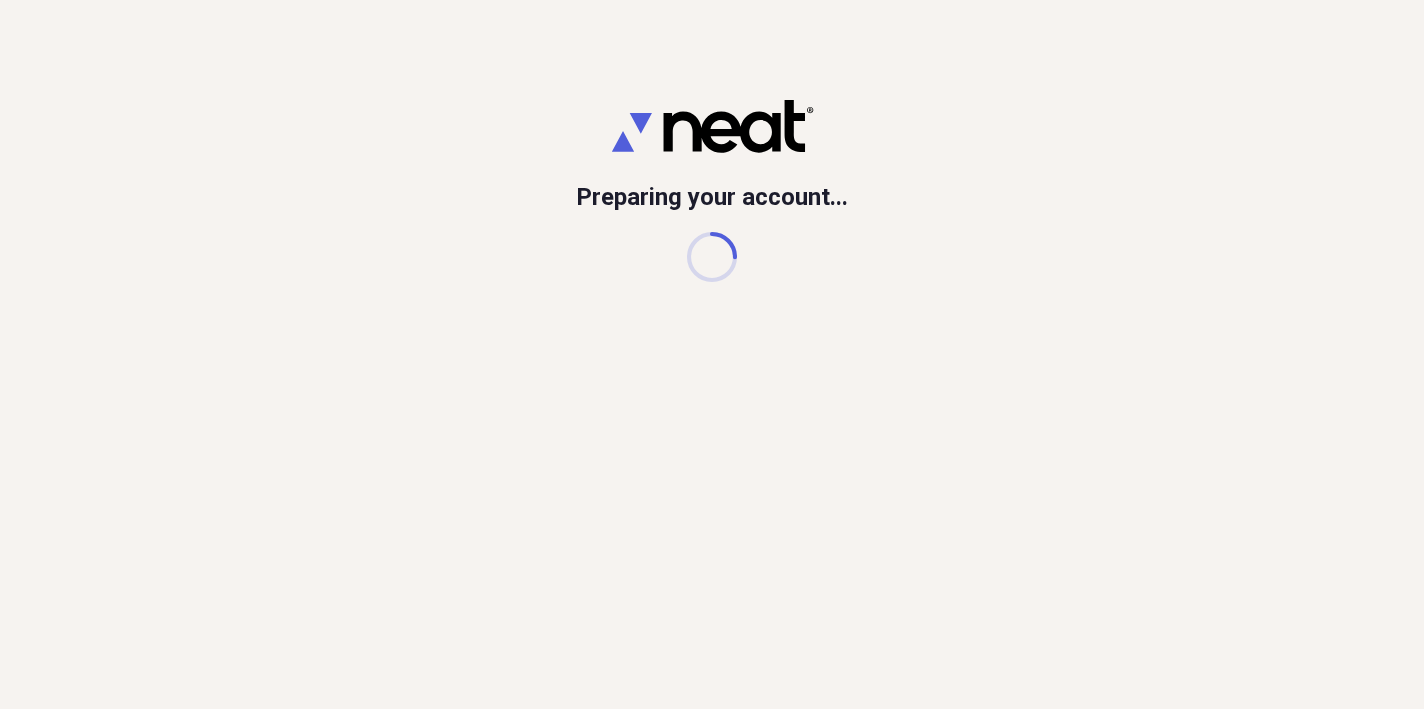 scroll, scrollTop: 0, scrollLeft: 0, axis: both 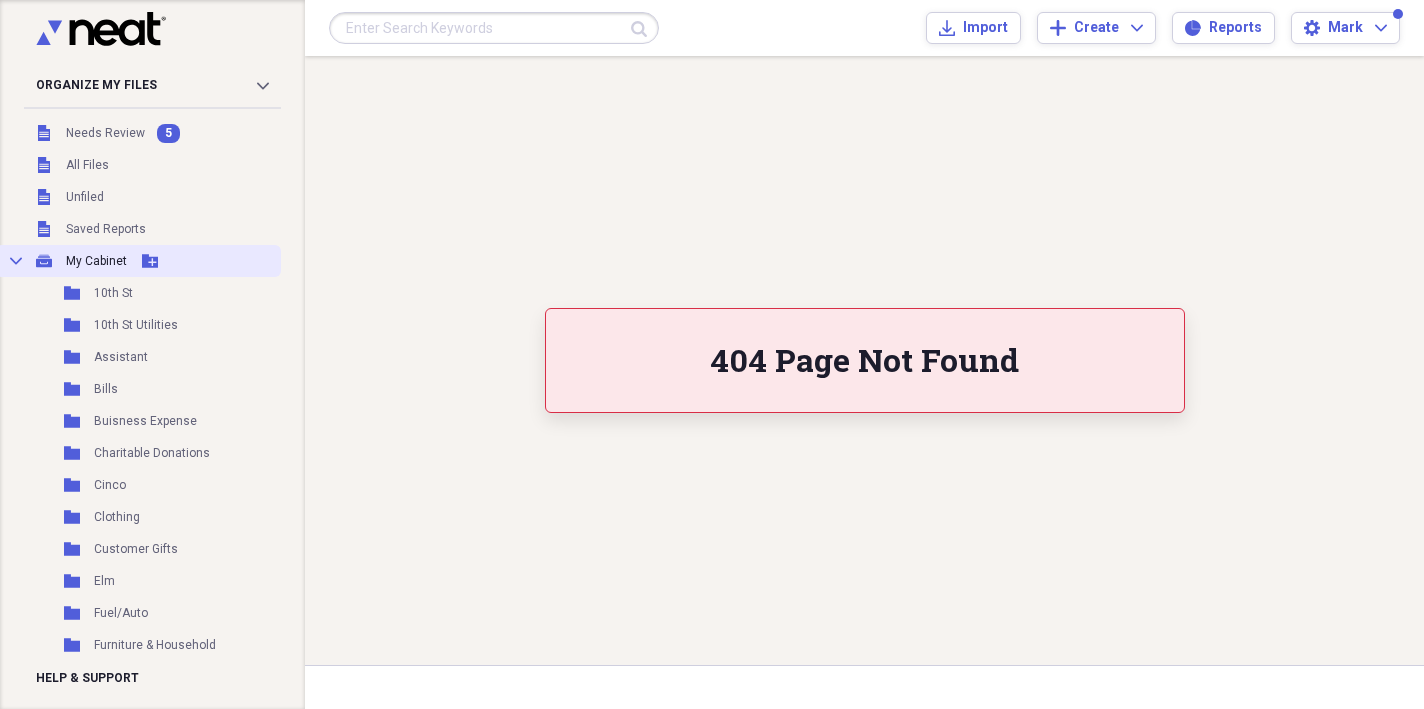 click on "Collapse" at bounding box center (16, 261) 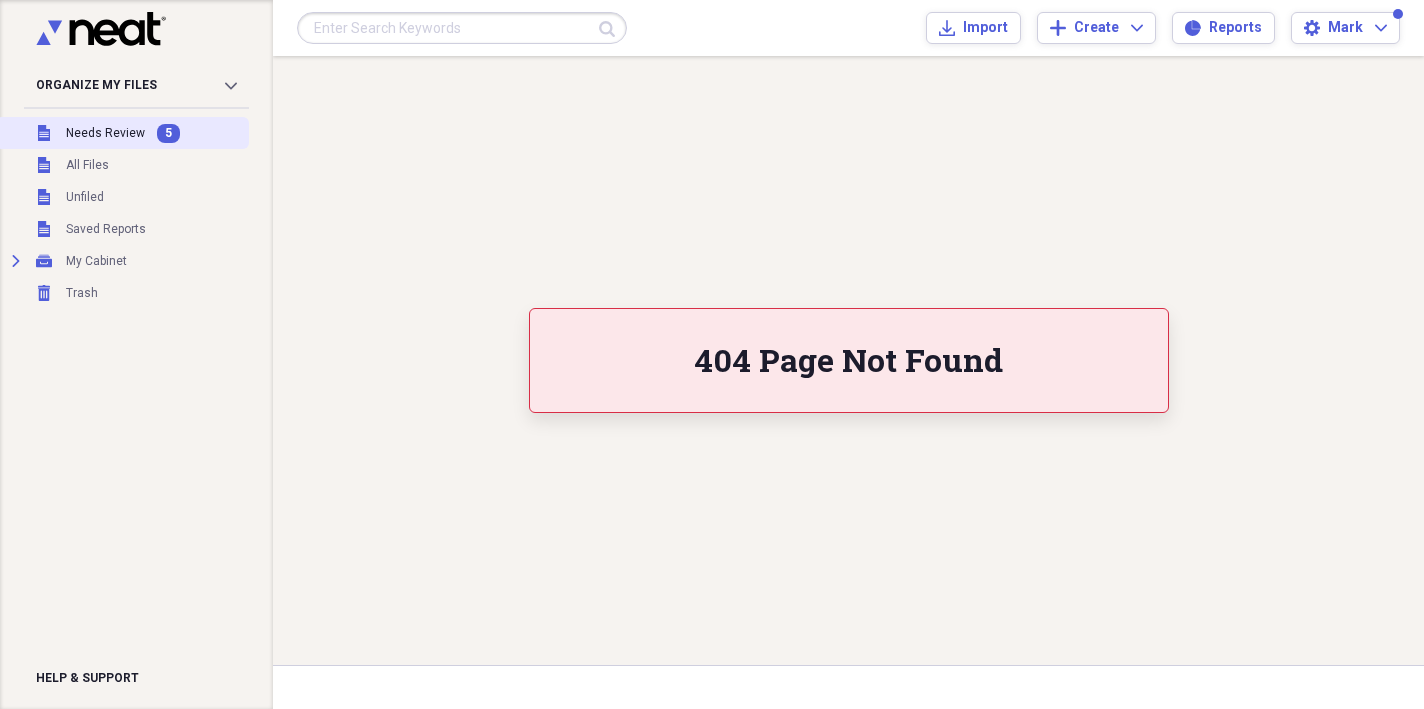 click on "Needs Review" at bounding box center (105, 133) 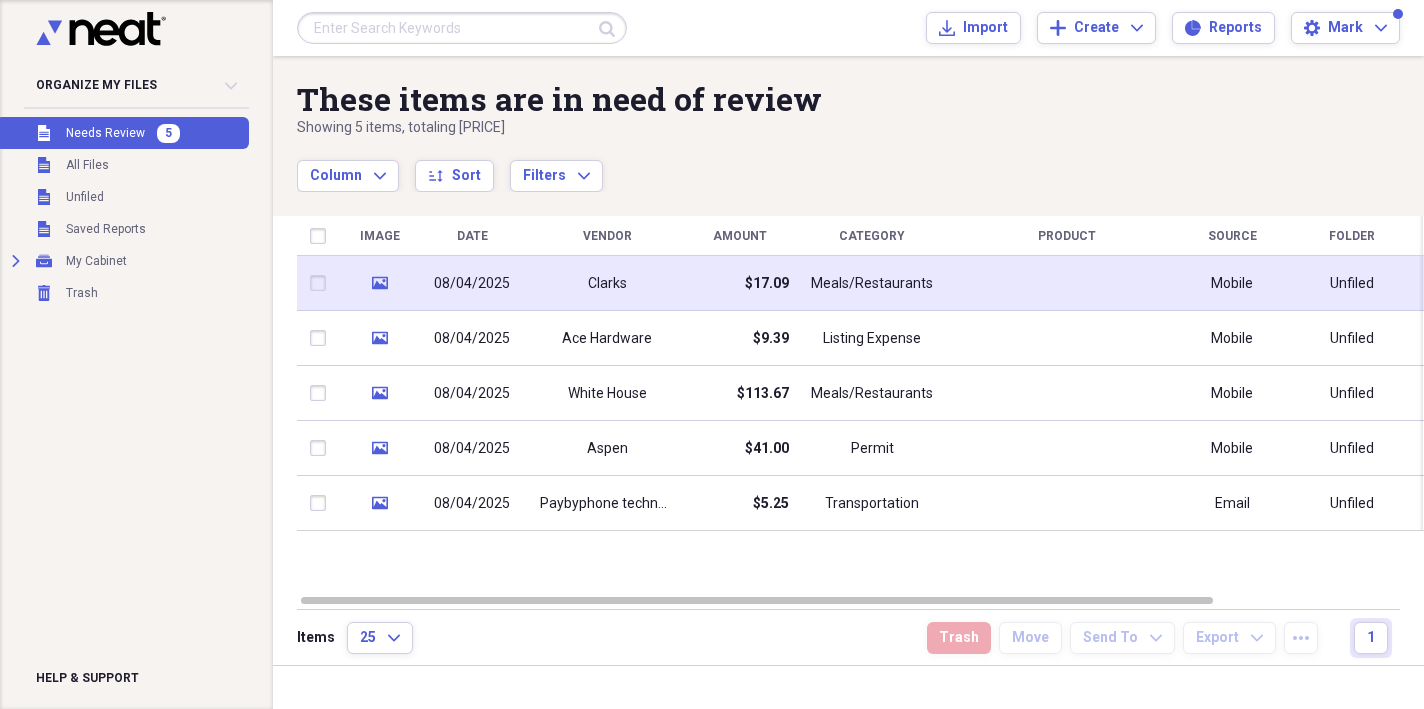 click on "Clarks" at bounding box center (607, 283) 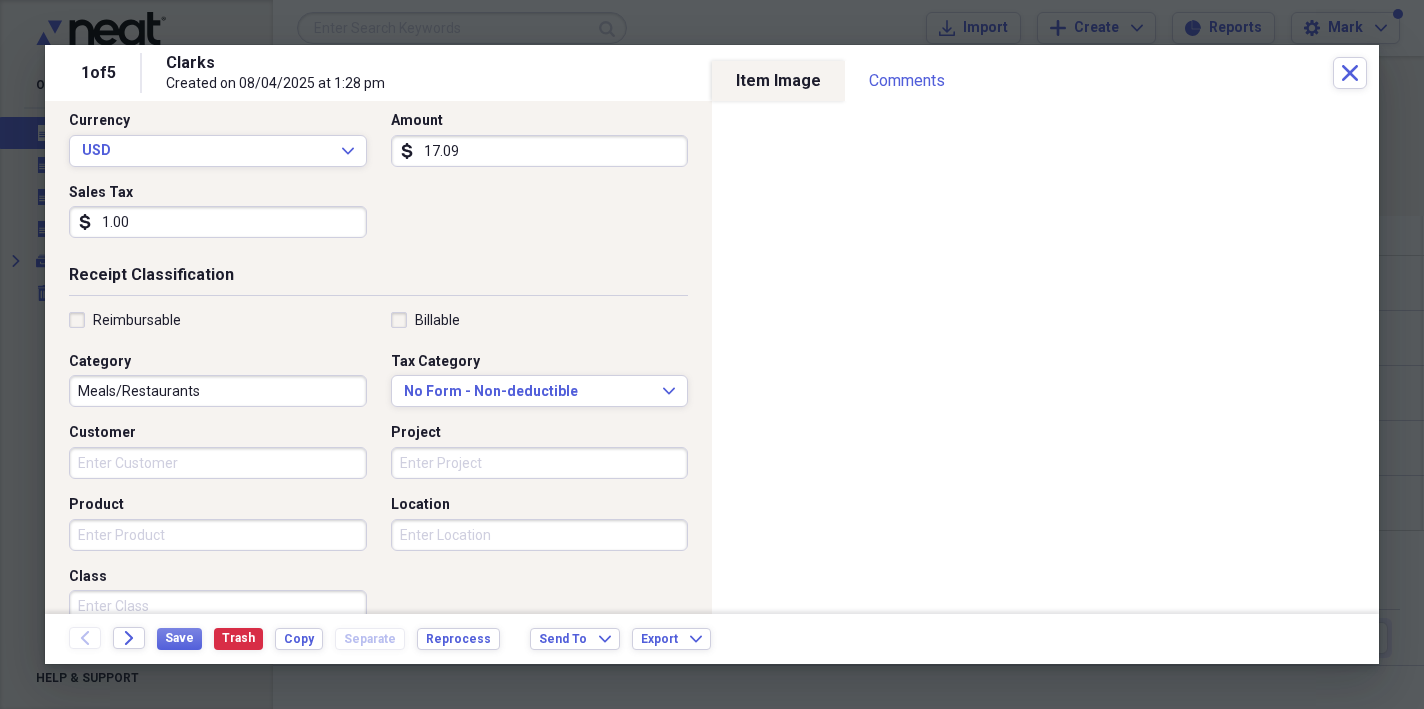 scroll, scrollTop: 328, scrollLeft: 0, axis: vertical 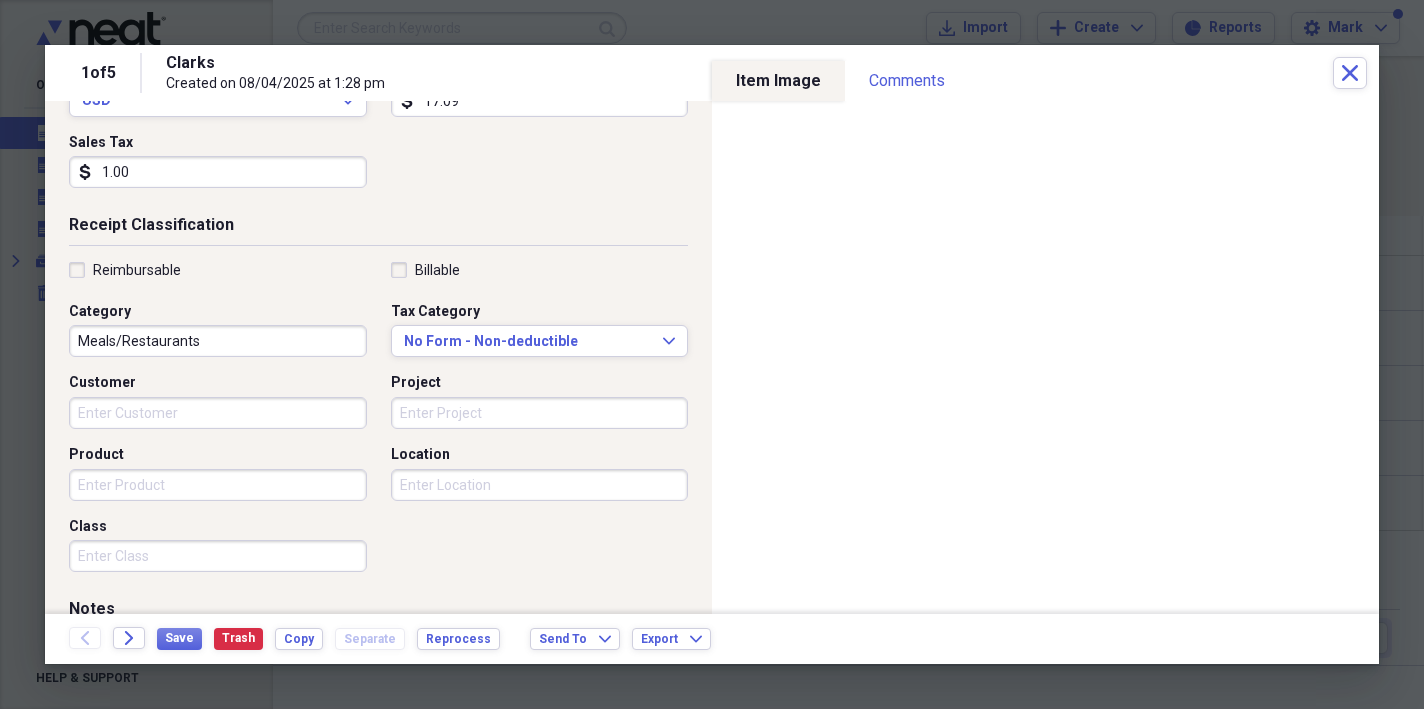 click on "Meals/Restaurants" at bounding box center [218, 341] 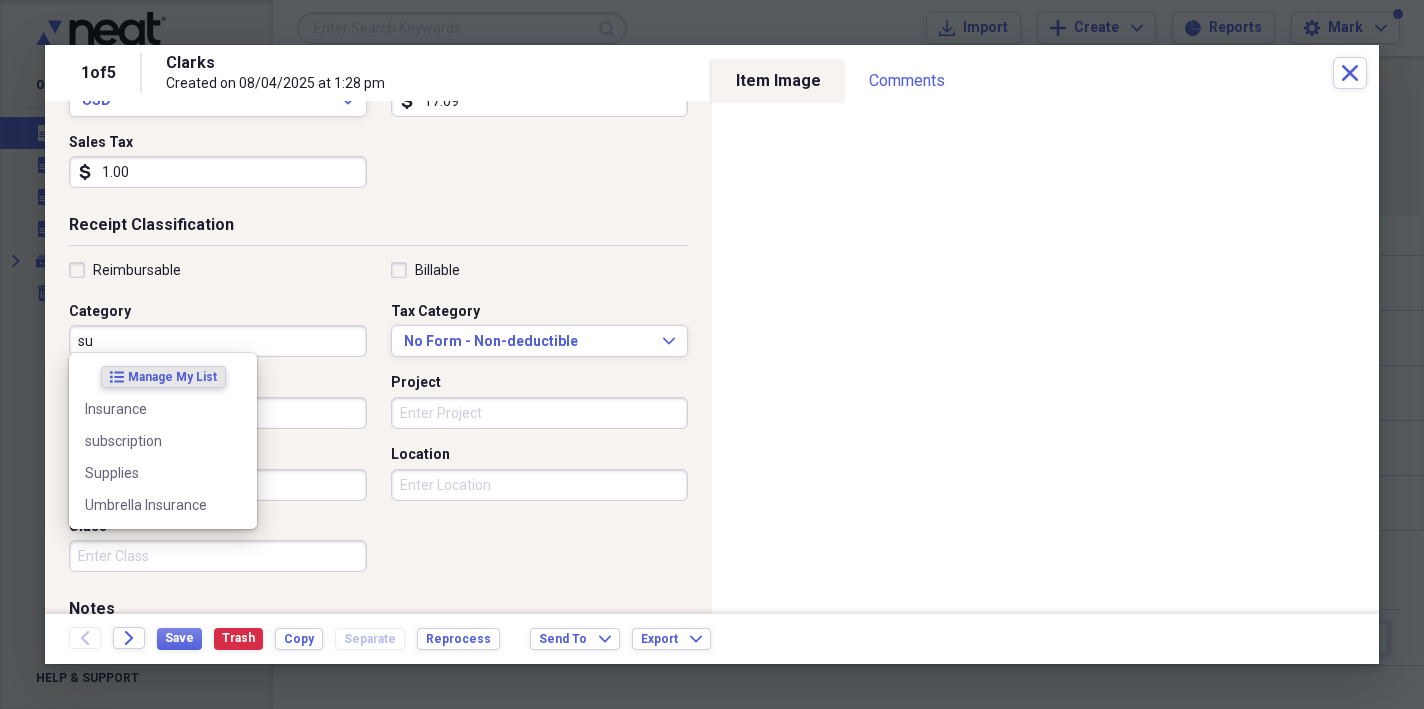 type on "s" 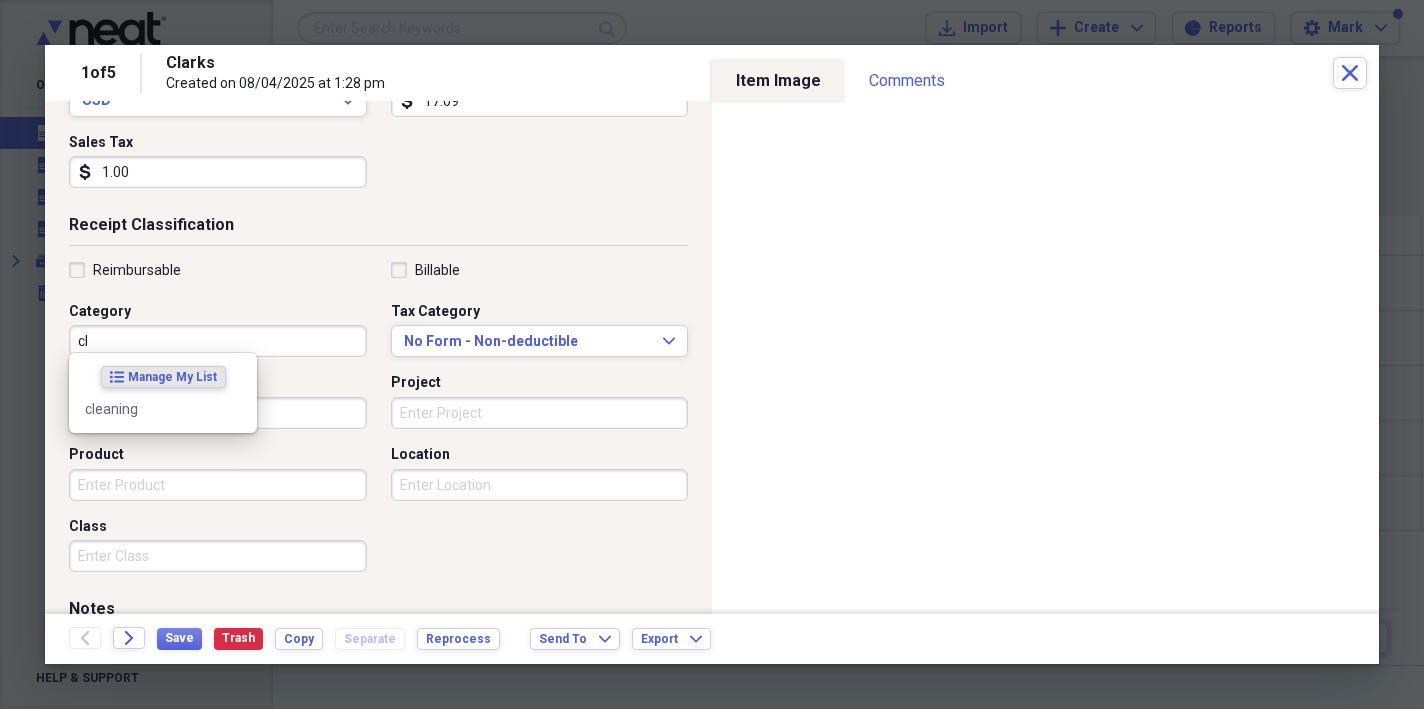 type on "c" 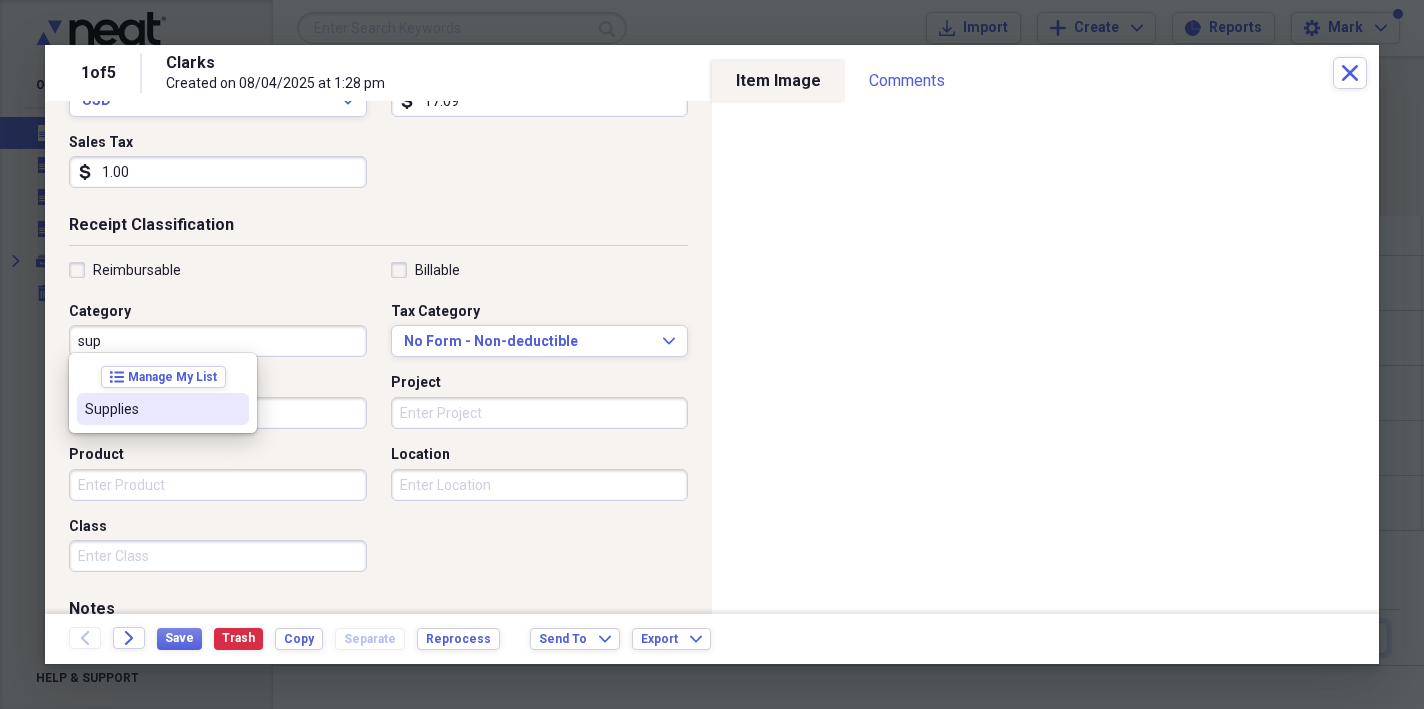 click on "Supplies" at bounding box center [163, 409] 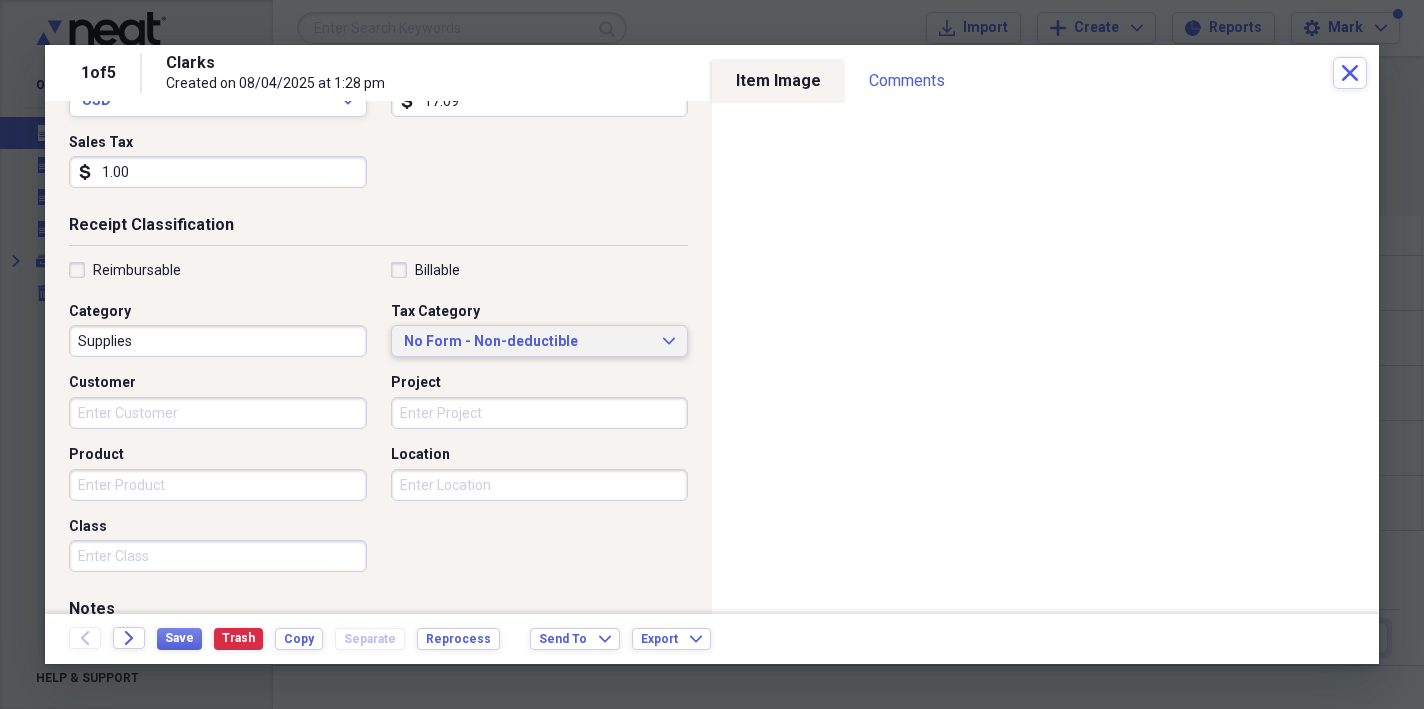 click on "Expand" 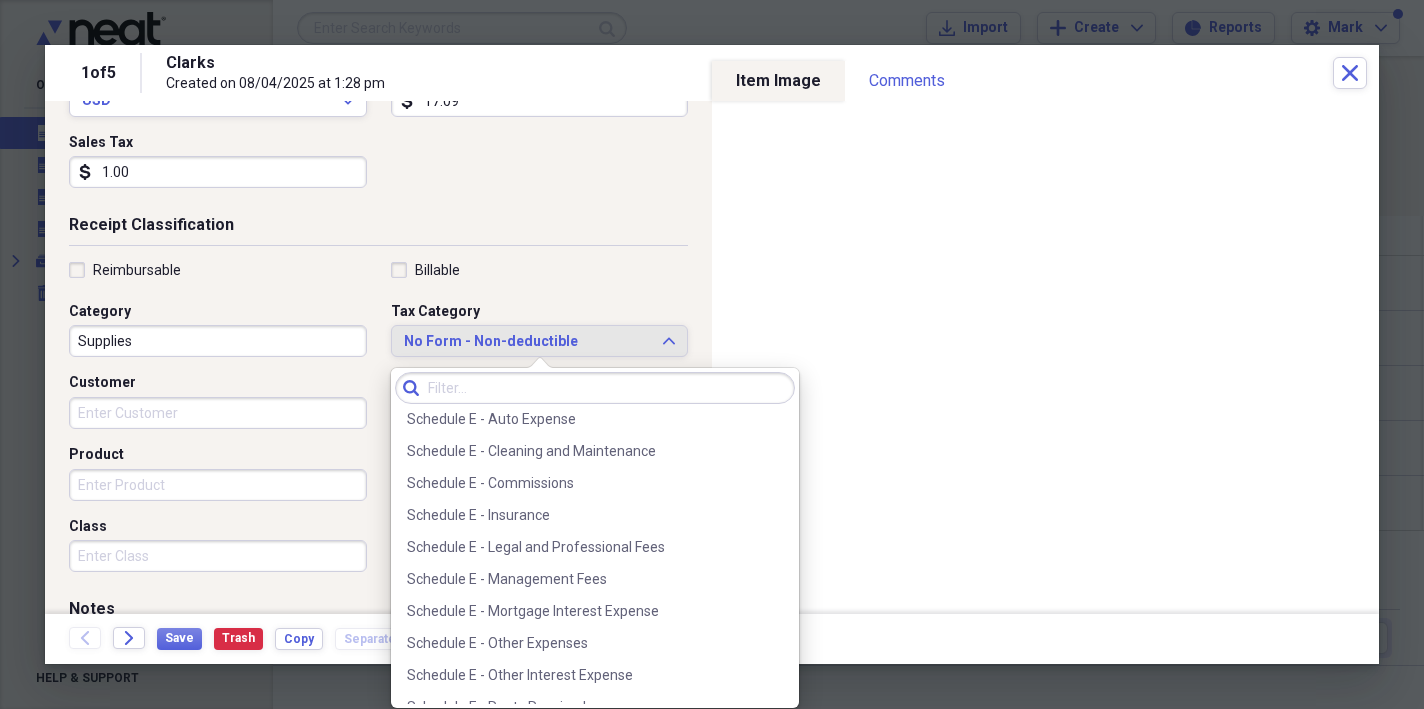 scroll, scrollTop: 4607, scrollLeft: 0, axis: vertical 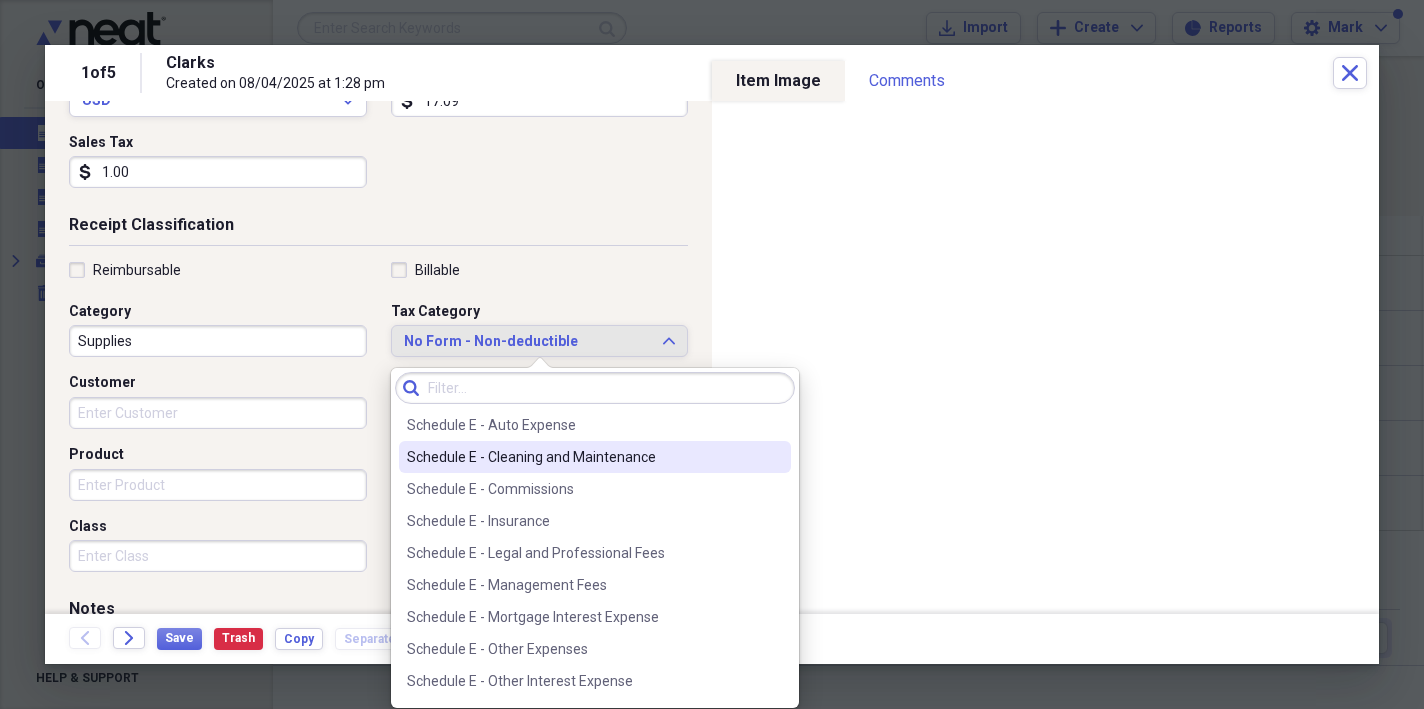 click on "Schedule E - Cleaning and Maintenance" at bounding box center [583, 457] 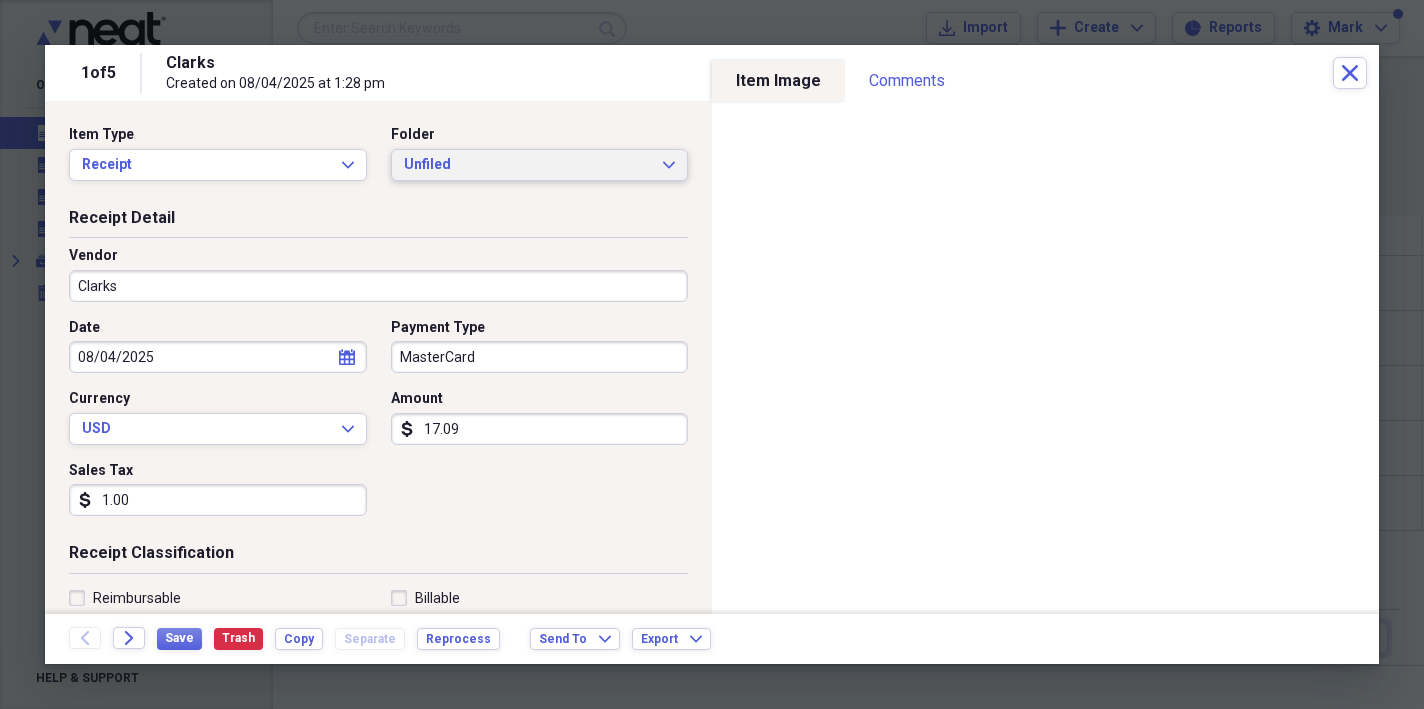 scroll, scrollTop: 0, scrollLeft: 0, axis: both 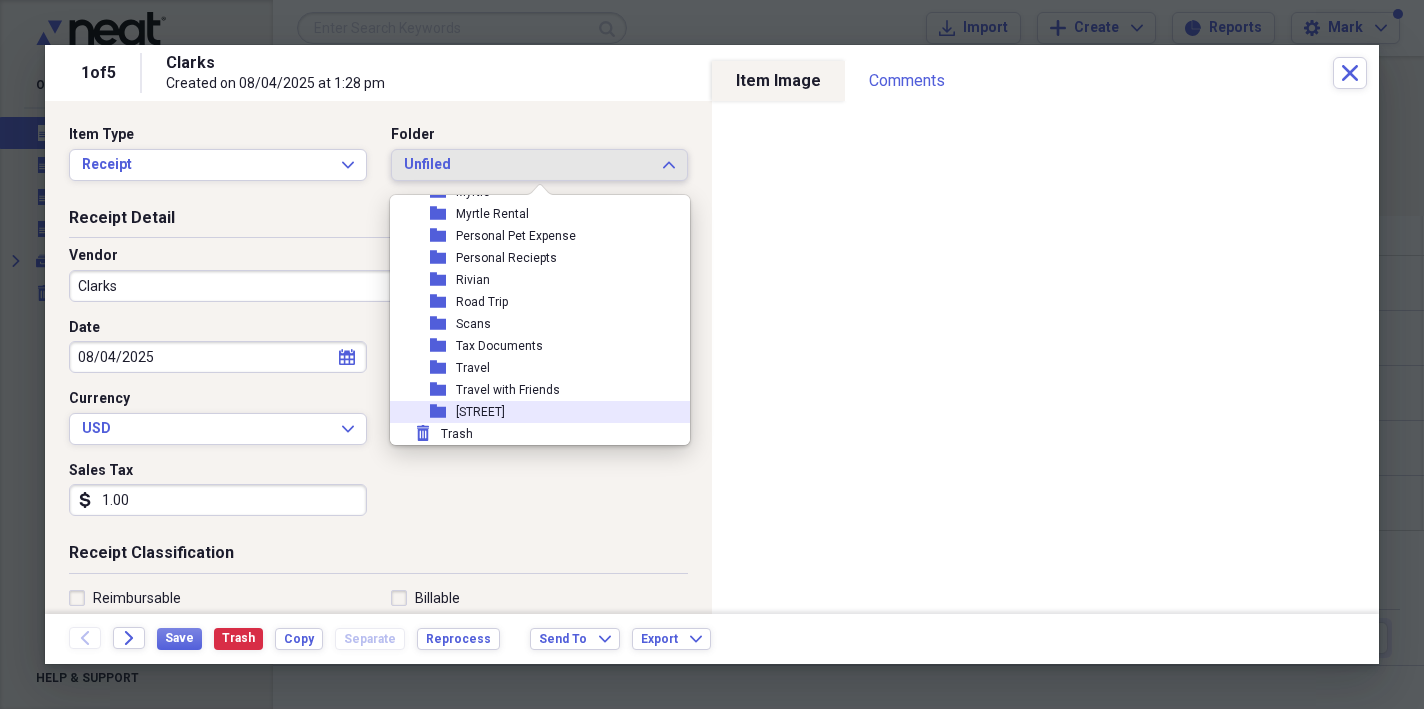 click on "[STREET]" at bounding box center (480, 412) 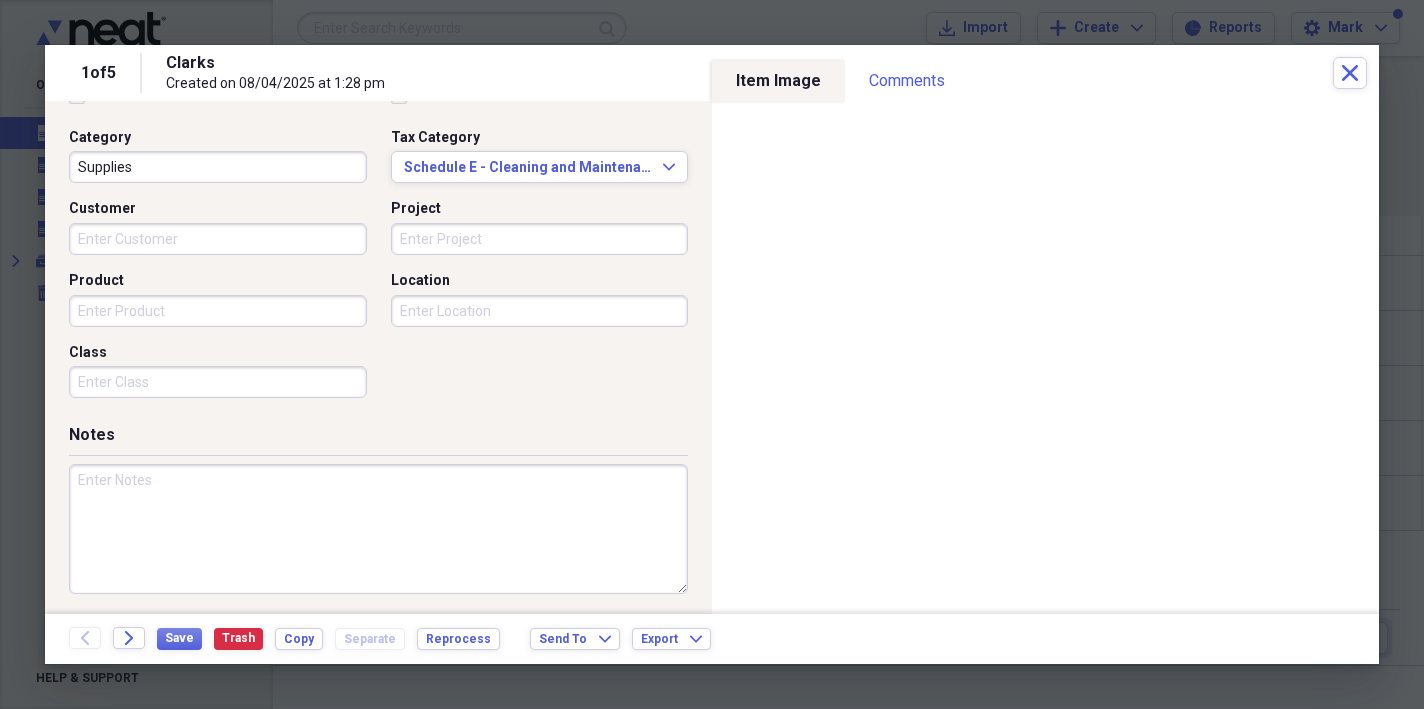 scroll, scrollTop: 501, scrollLeft: 0, axis: vertical 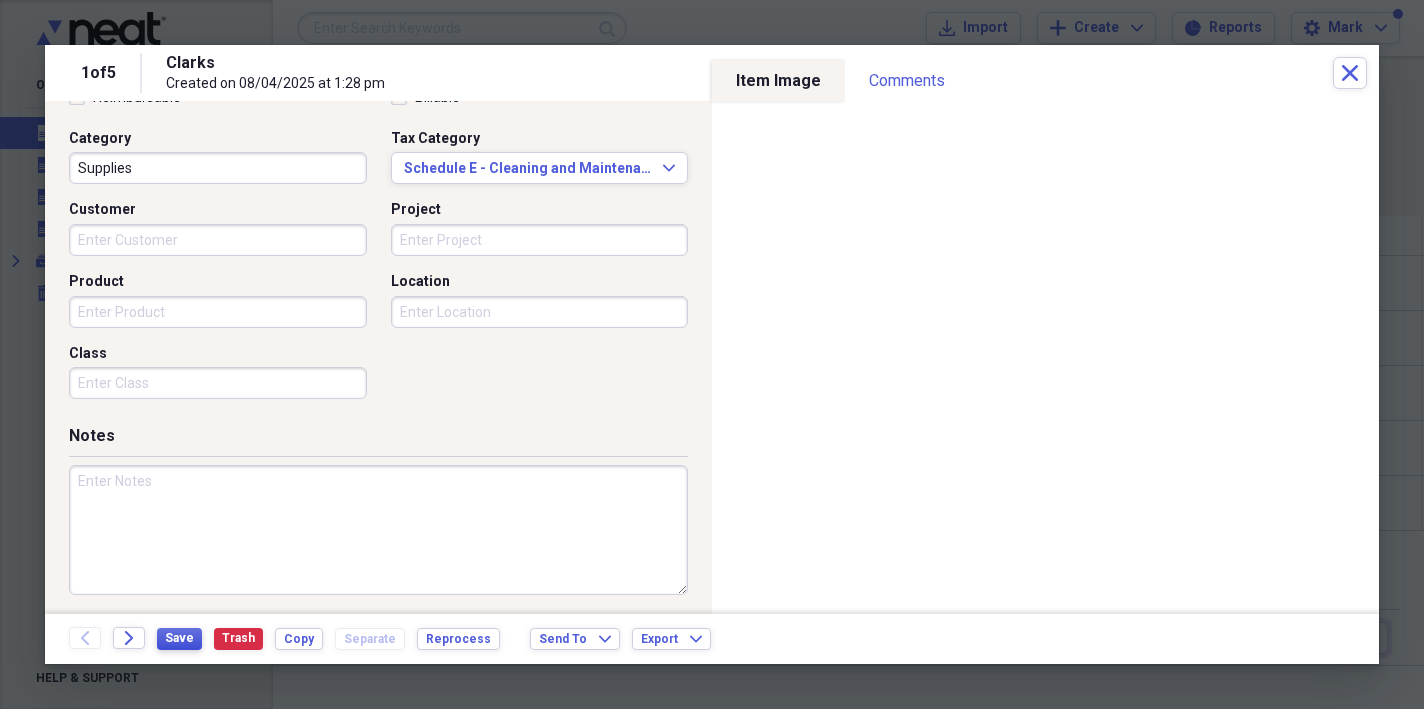 click on "Save" at bounding box center (179, 638) 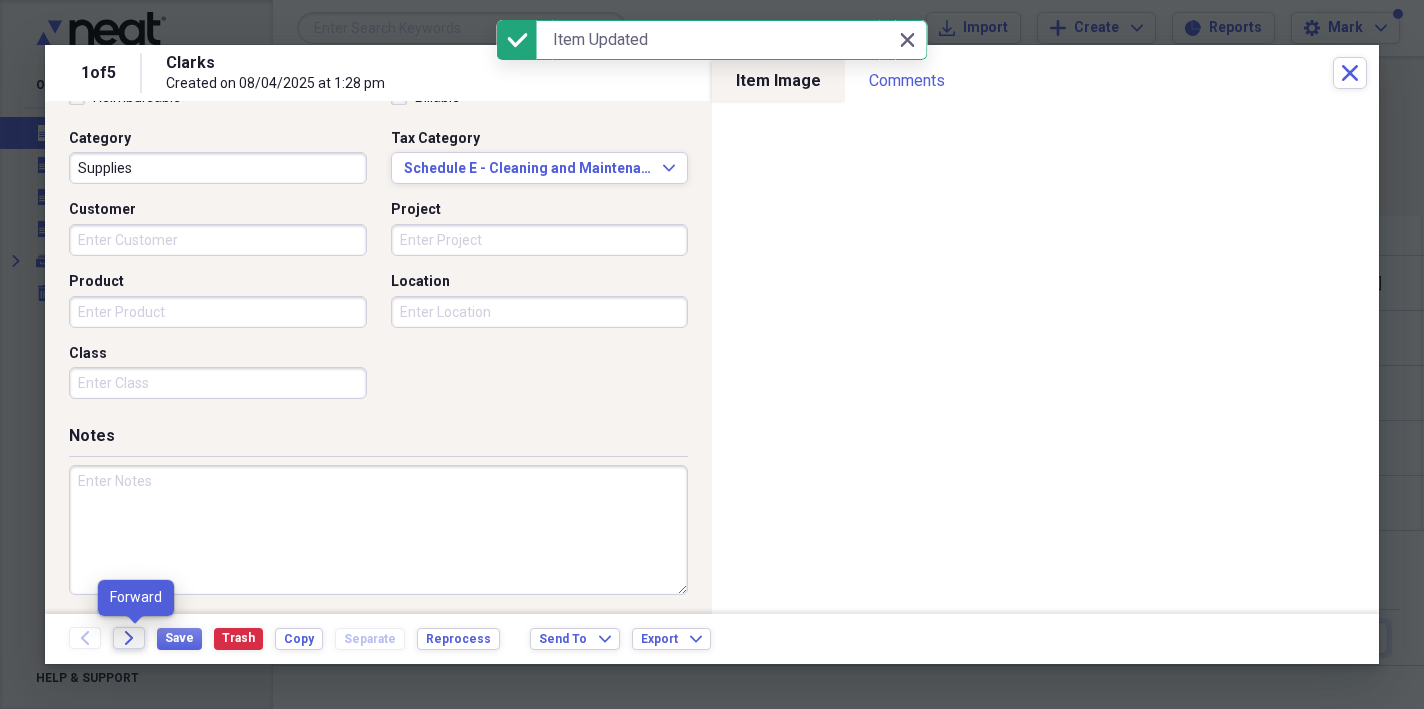 click on "Forward" 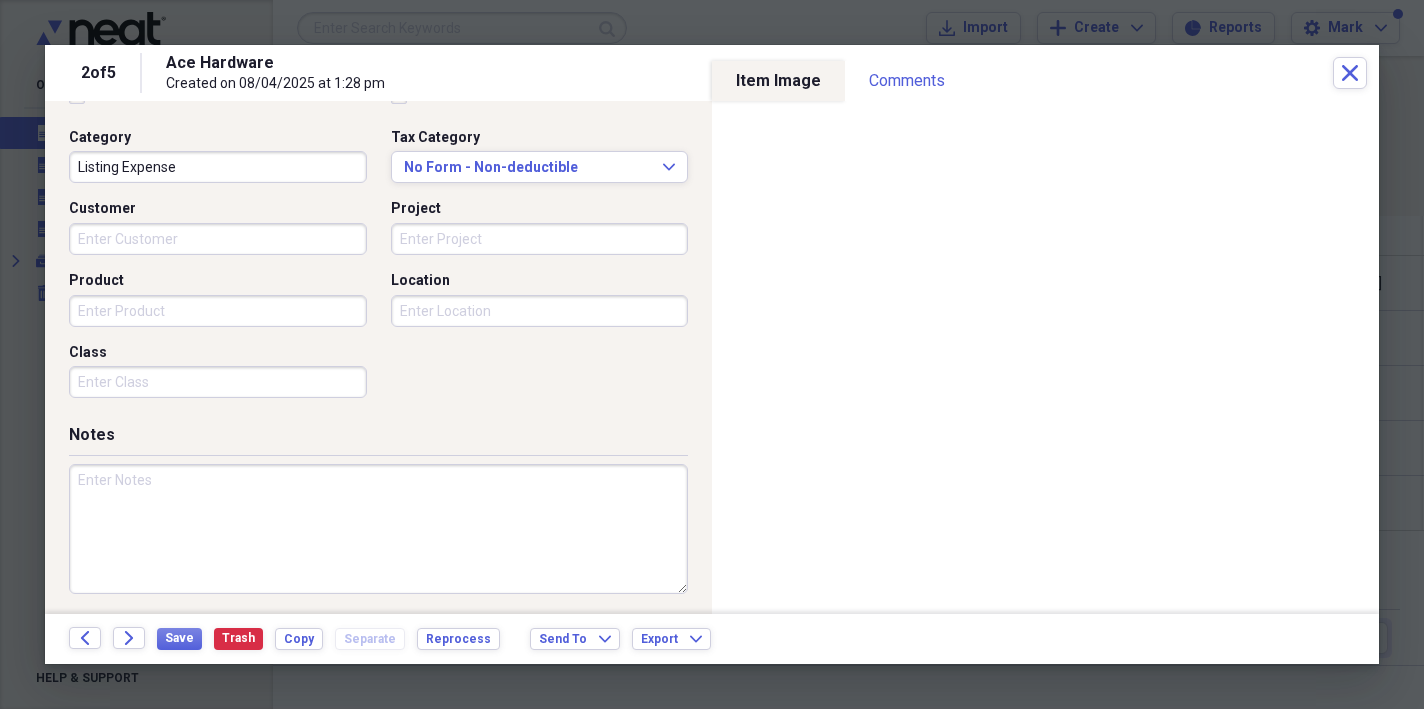 scroll, scrollTop: 501, scrollLeft: 0, axis: vertical 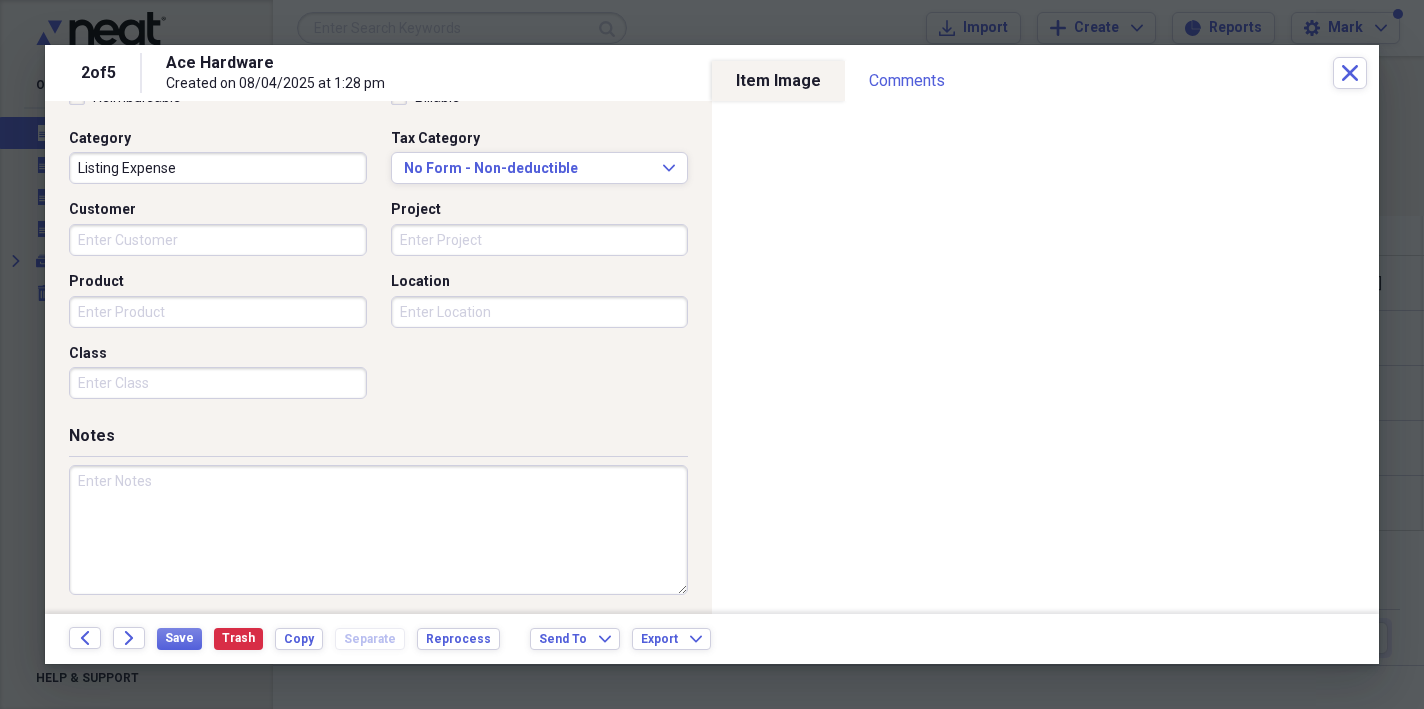 click on "Listing Expense" at bounding box center [218, 168] 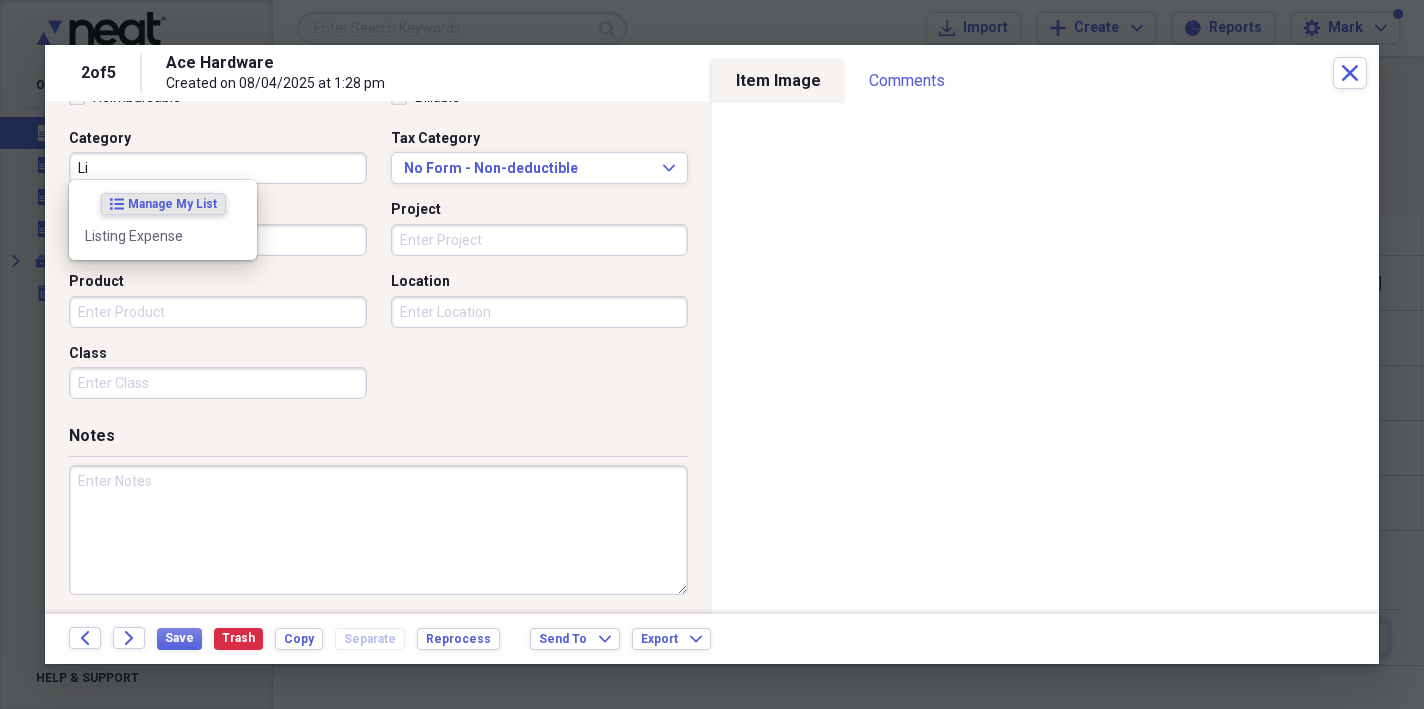 type on "L" 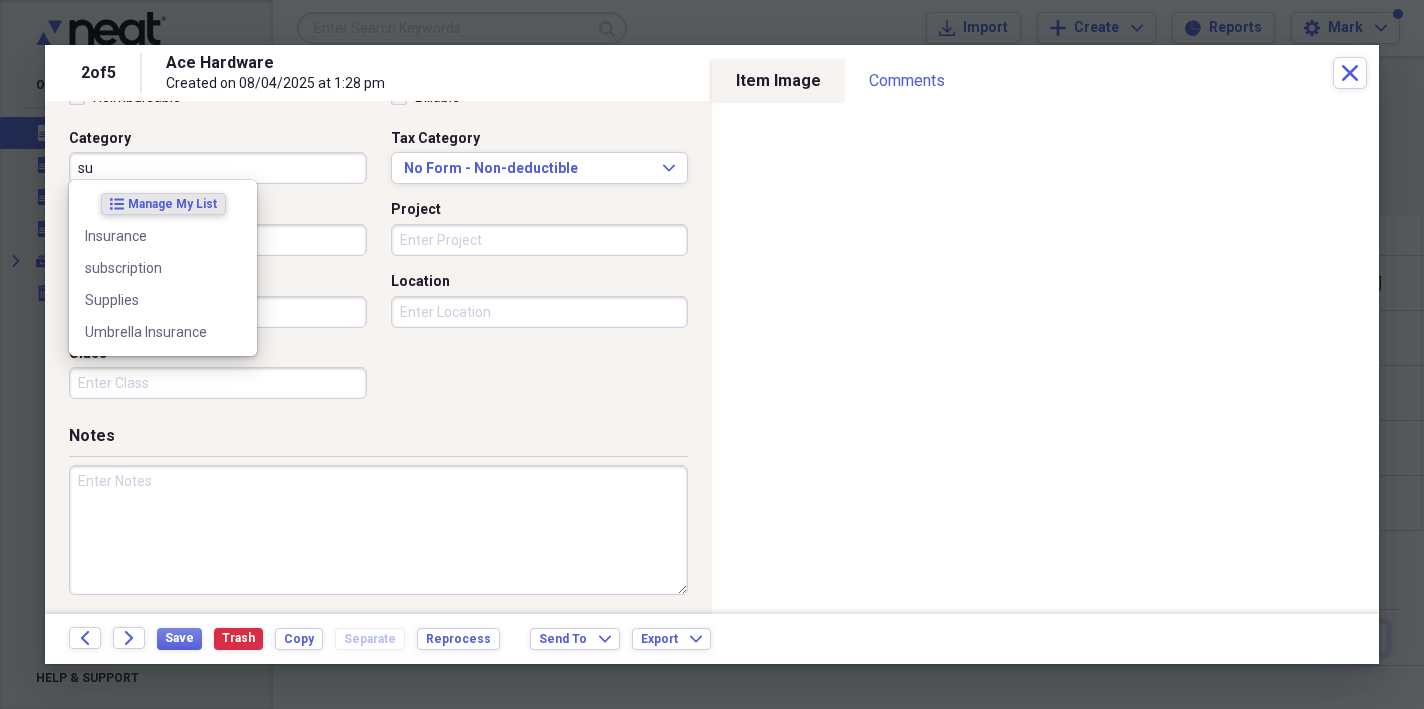 type on "s" 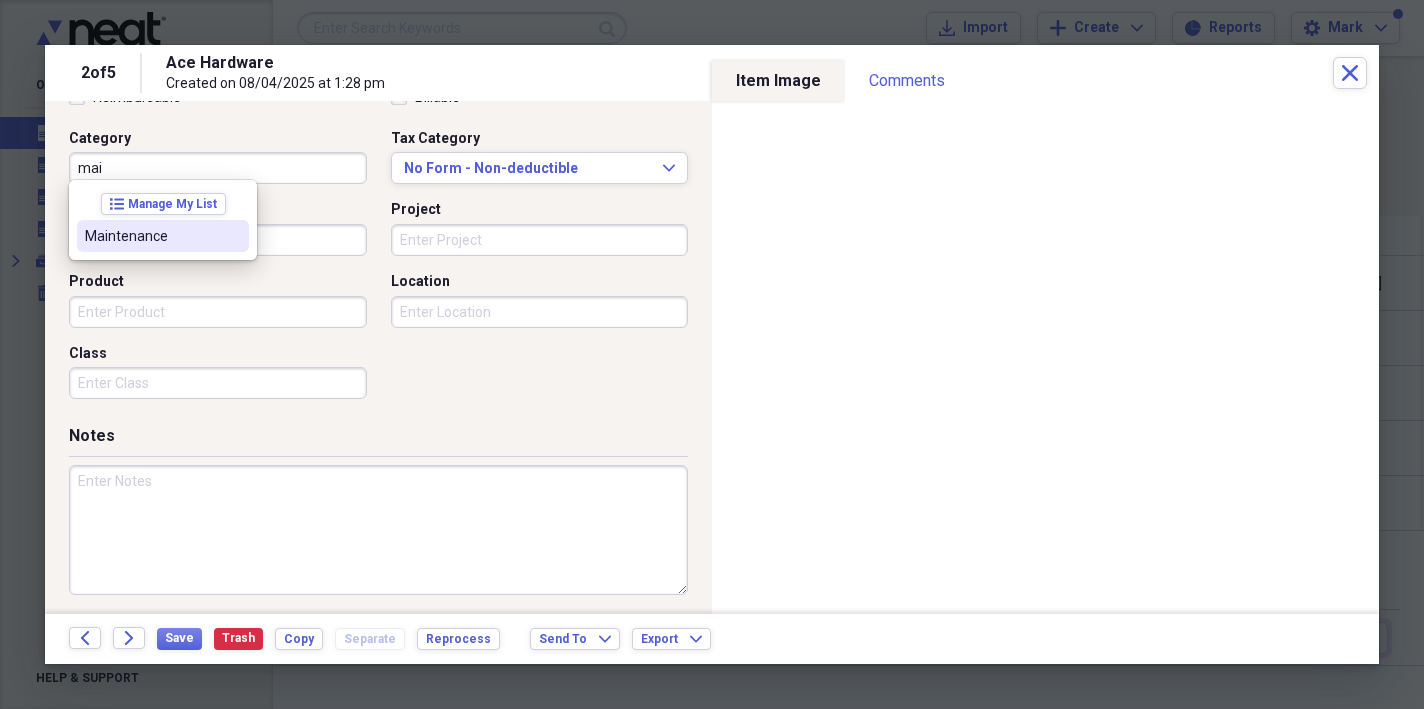 click on "Maintenance" at bounding box center [151, 236] 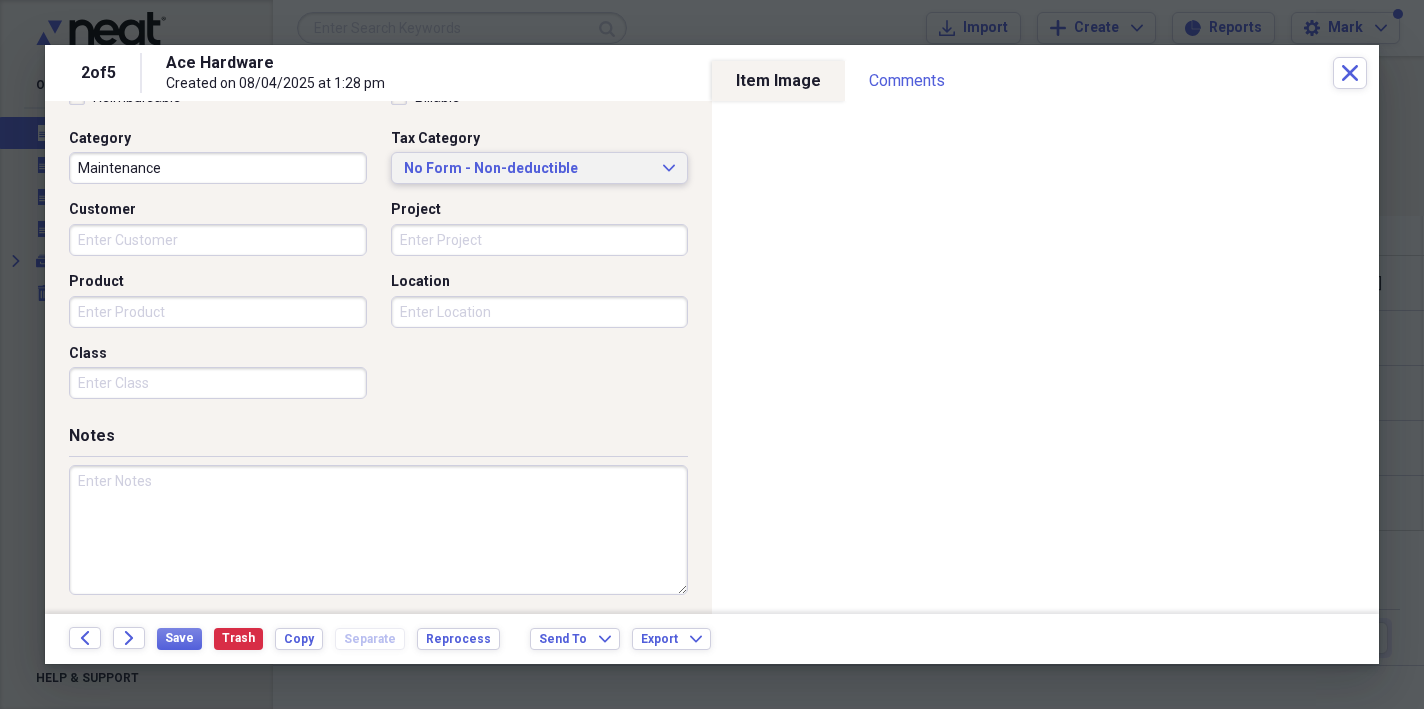 click on "Expand" 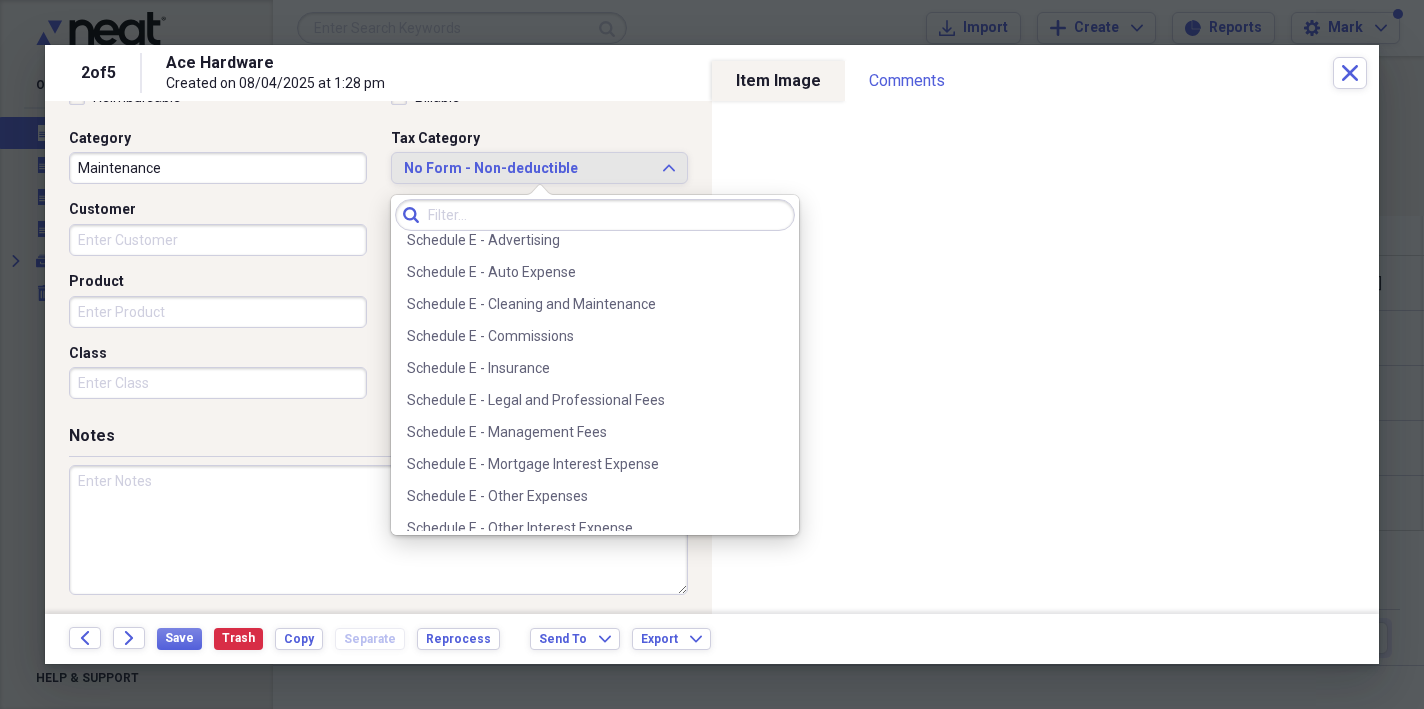 scroll, scrollTop: 4569, scrollLeft: 0, axis: vertical 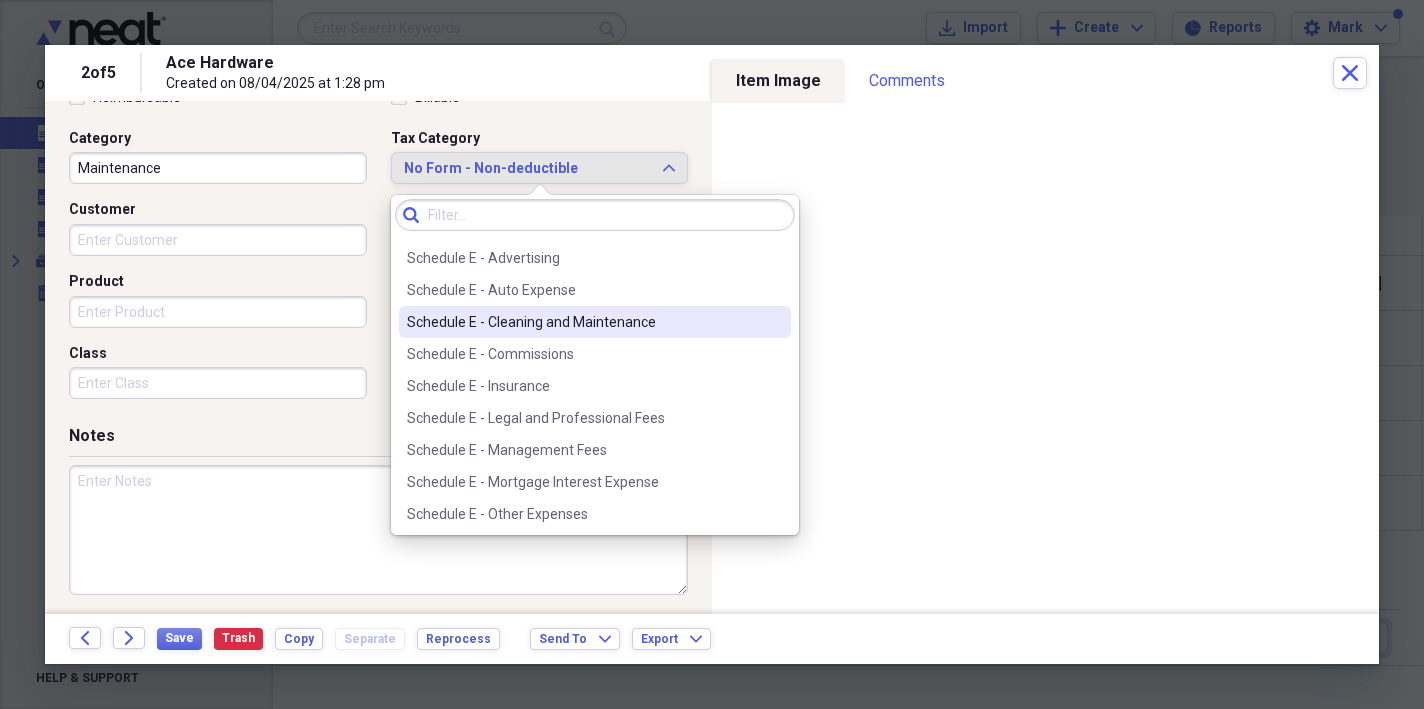 click on "Schedule E - Cleaning and Maintenance" at bounding box center [583, 322] 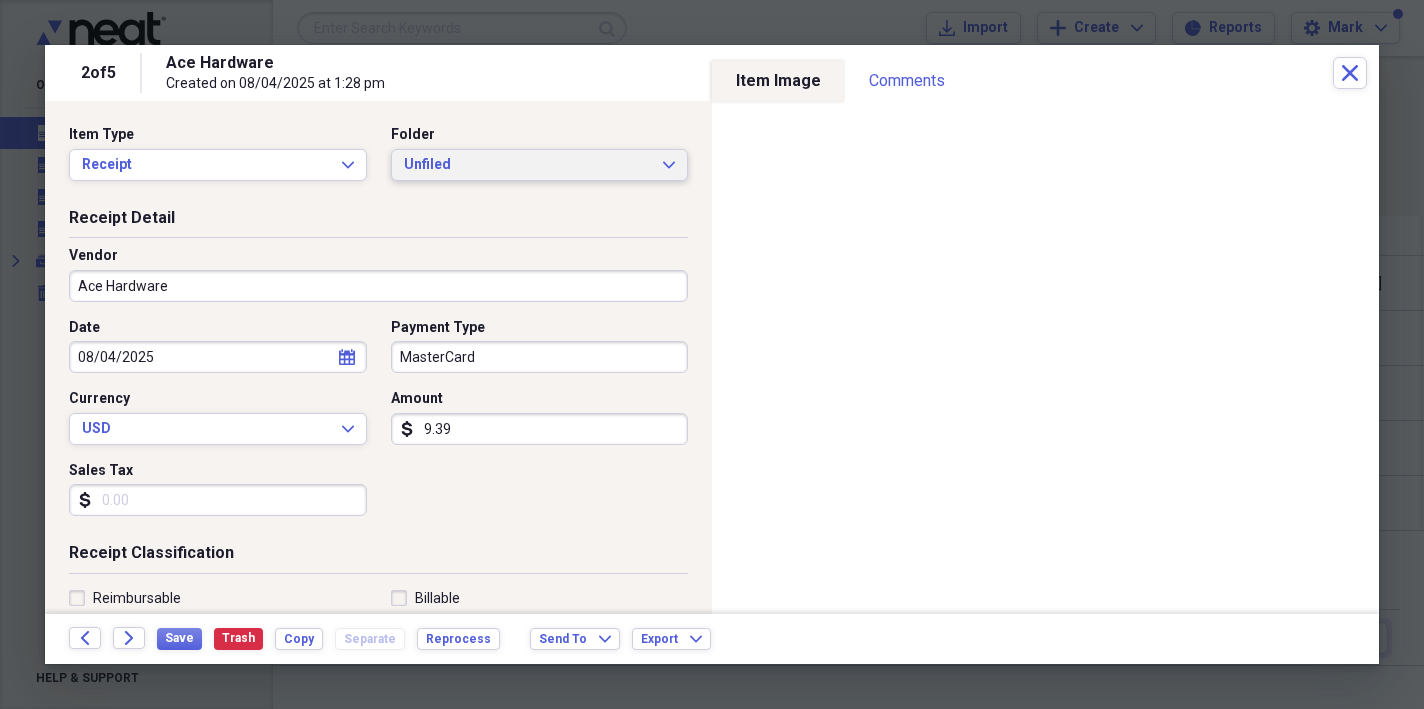 scroll, scrollTop: 0, scrollLeft: 0, axis: both 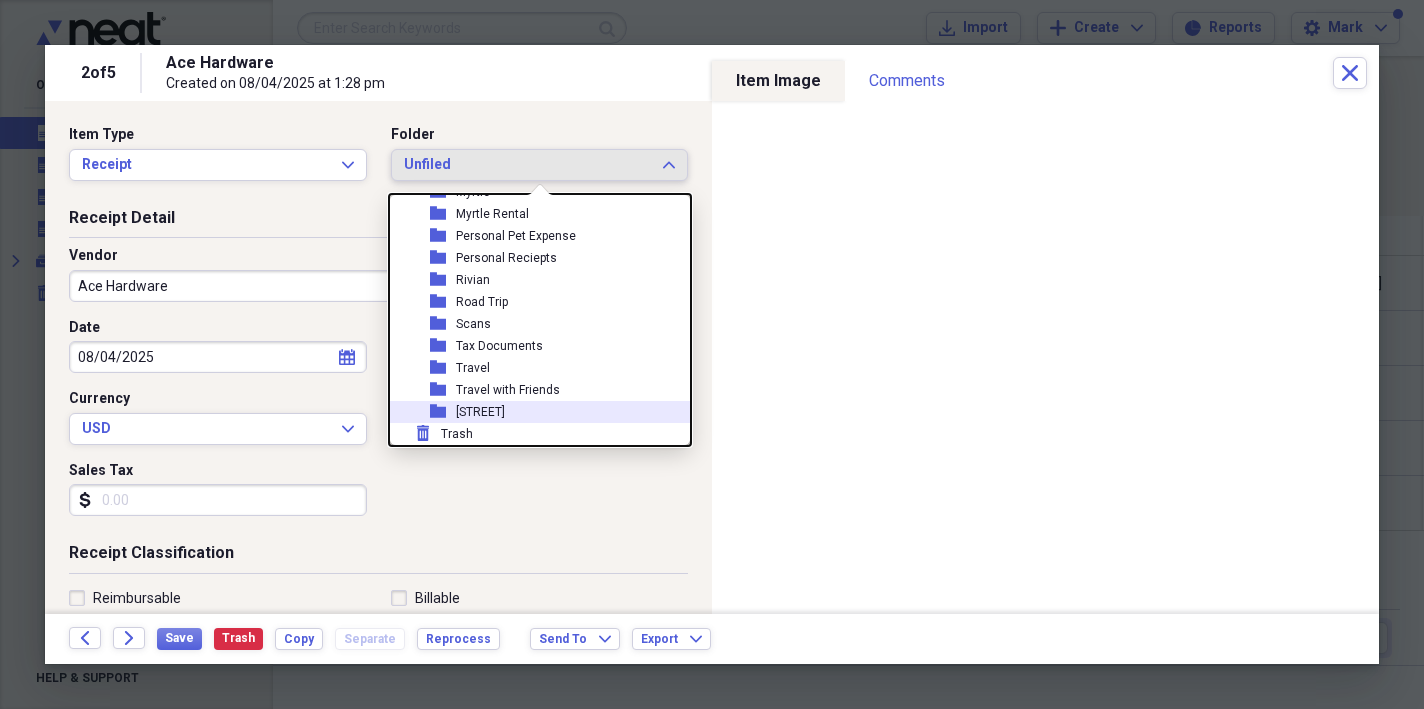 click on "[STREET]" at bounding box center [480, 412] 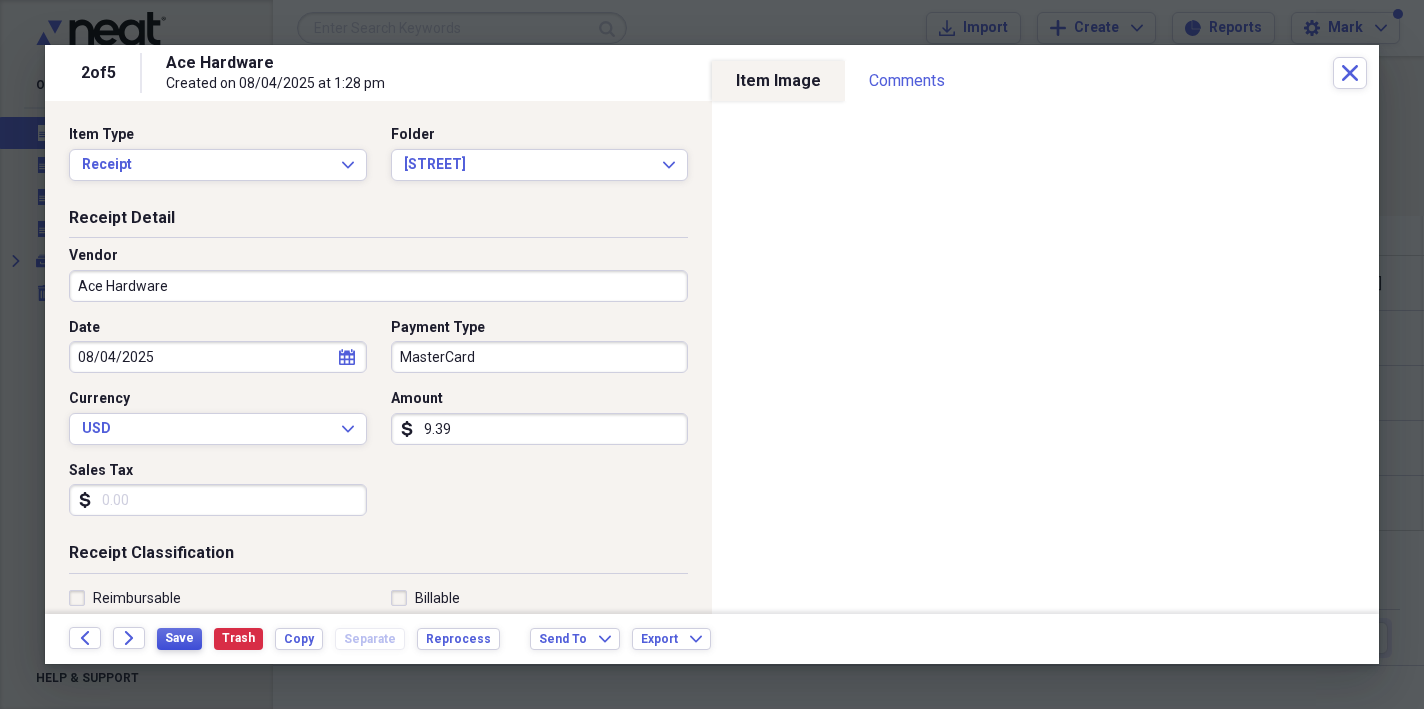 click on "Save" at bounding box center [179, 638] 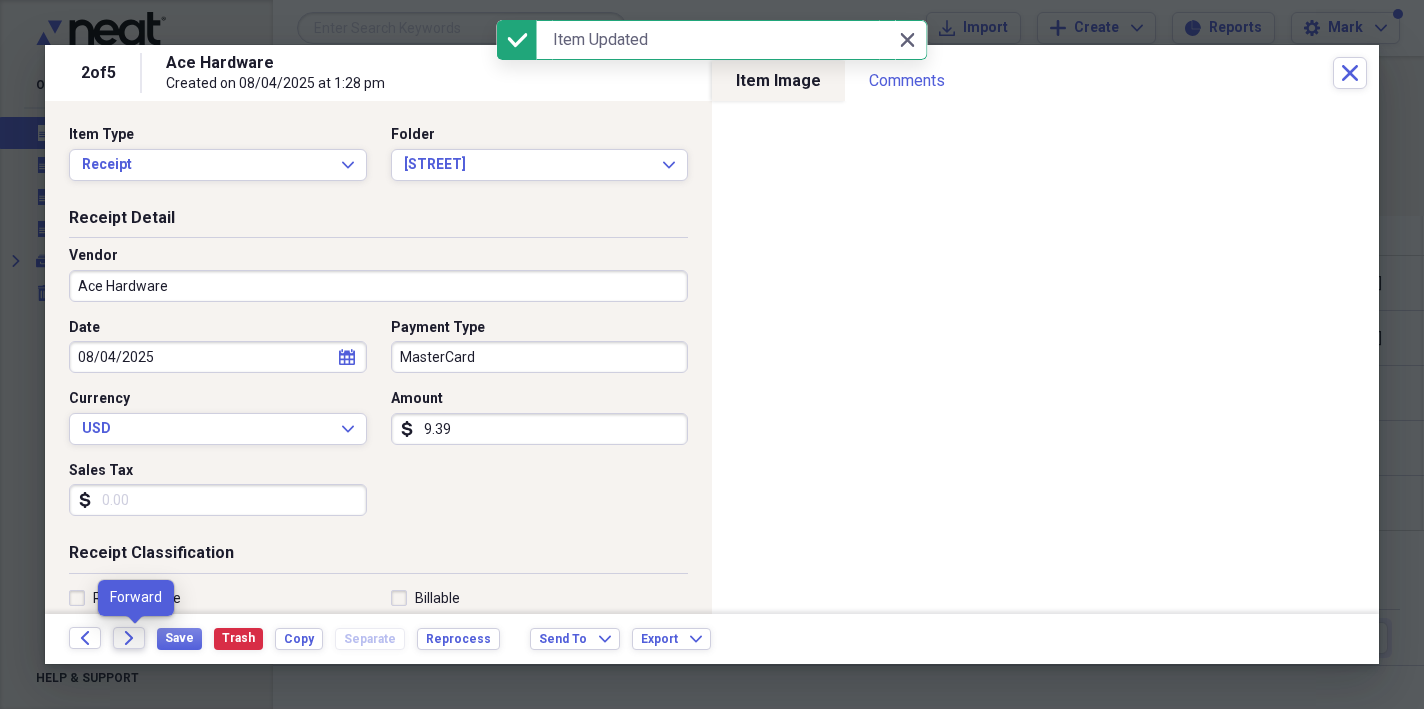 click on "Forward" 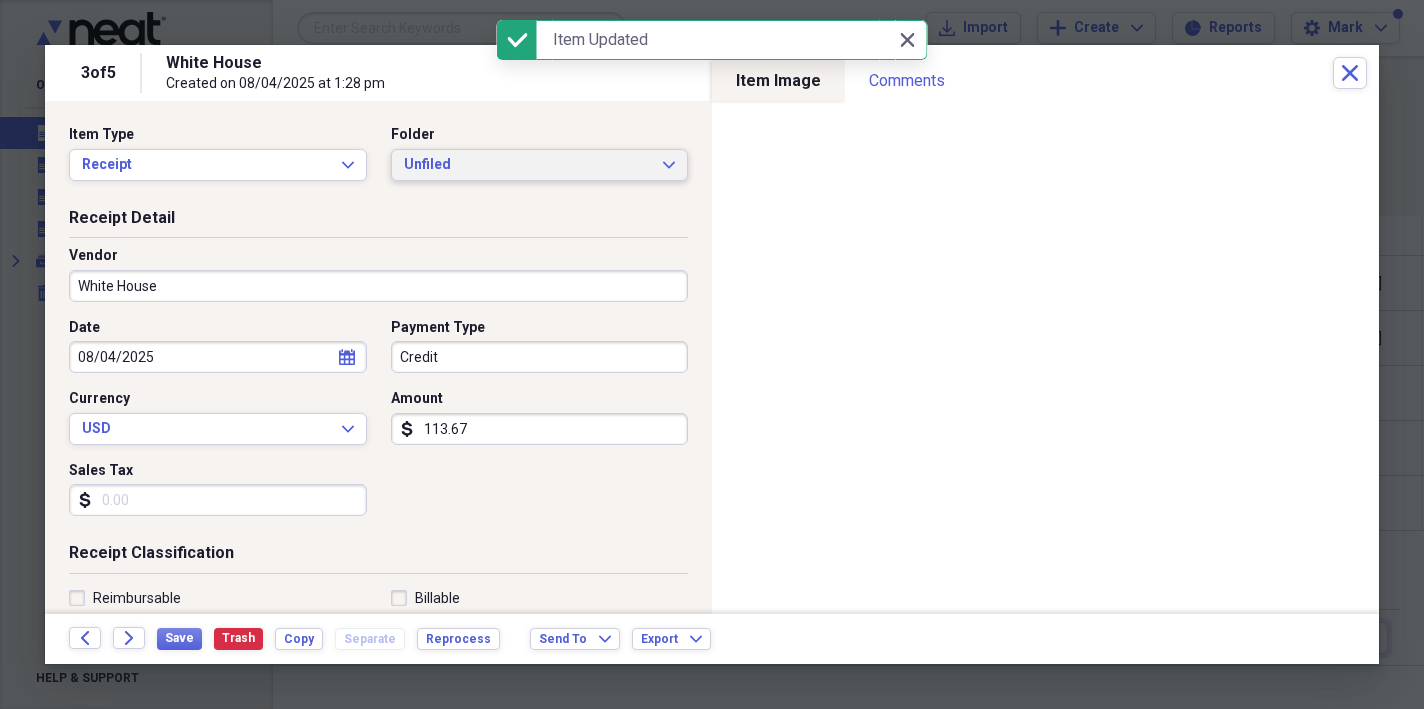 click on "Expand" 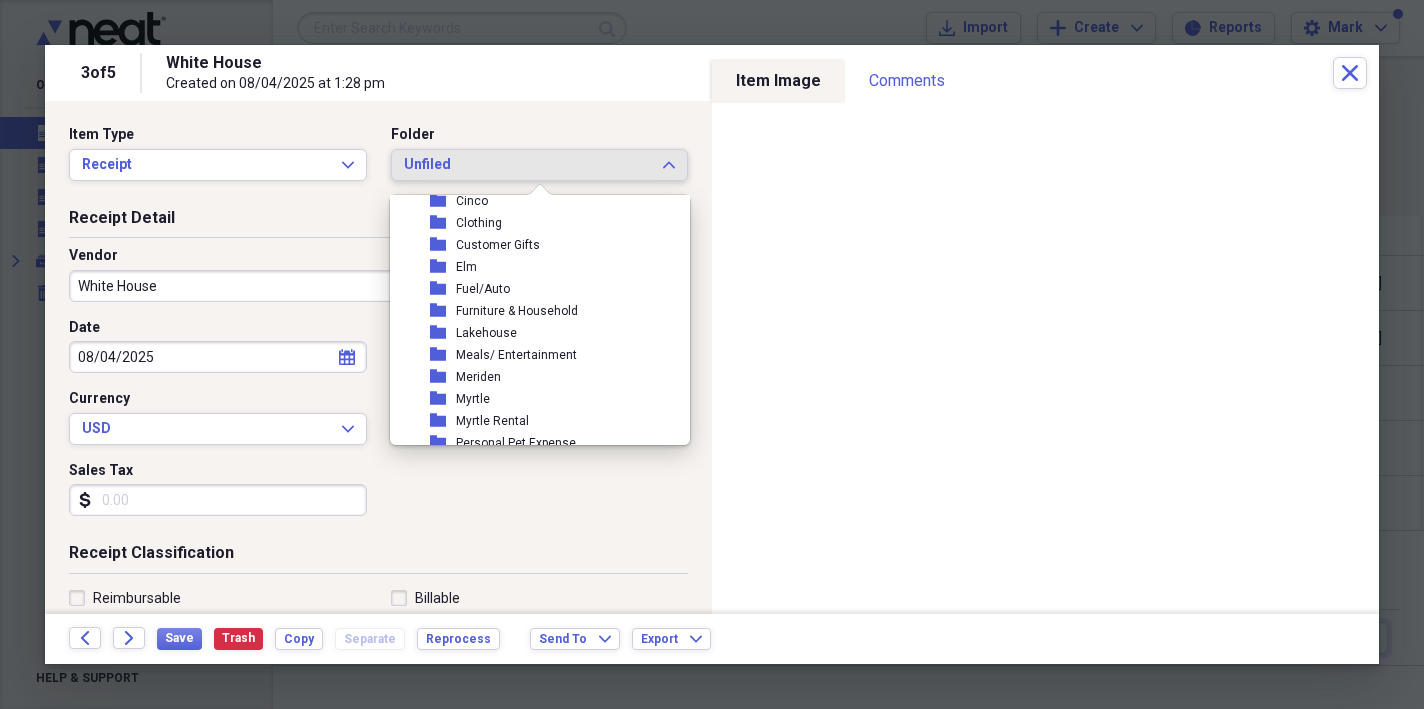 scroll, scrollTop: 195, scrollLeft: 0, axis: vertical 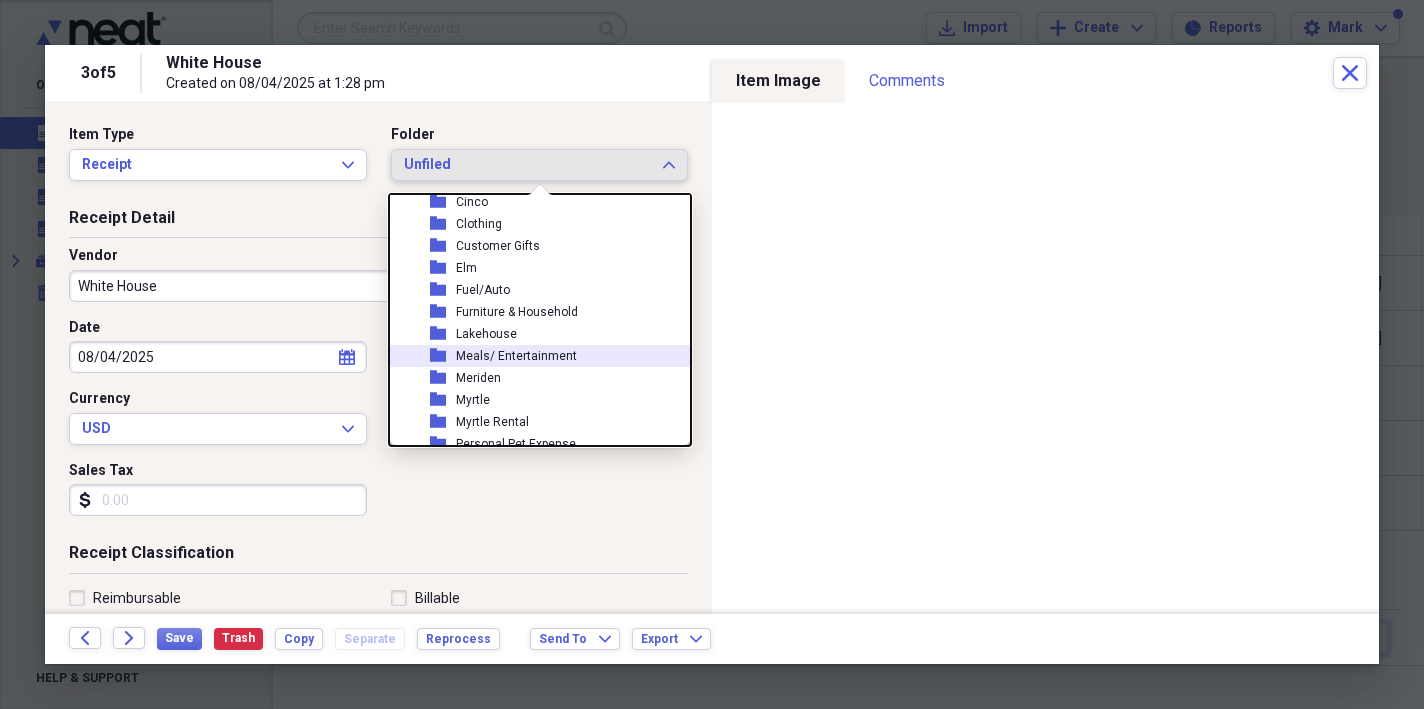 click on "Meals/ Entertainment" at bounding box center [516, 356] 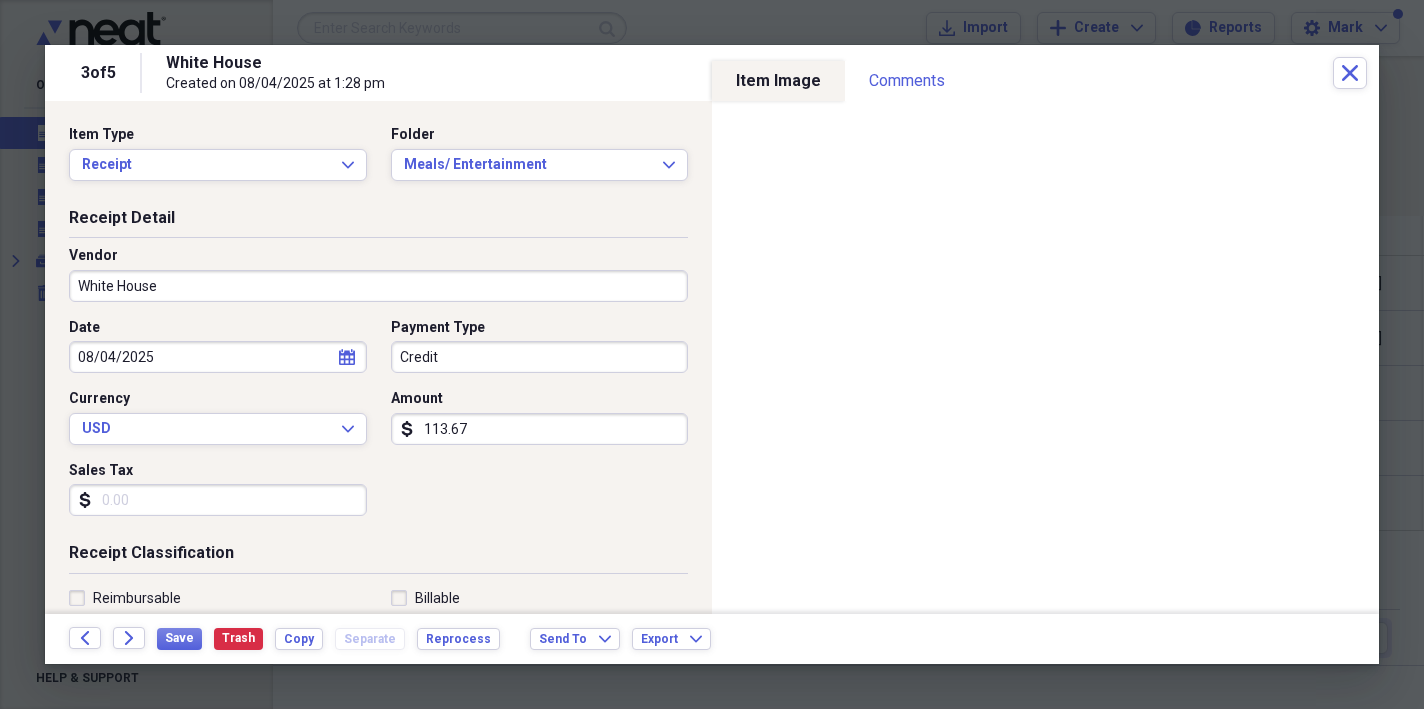 click on "113.67" at bounding box center (540, 429) 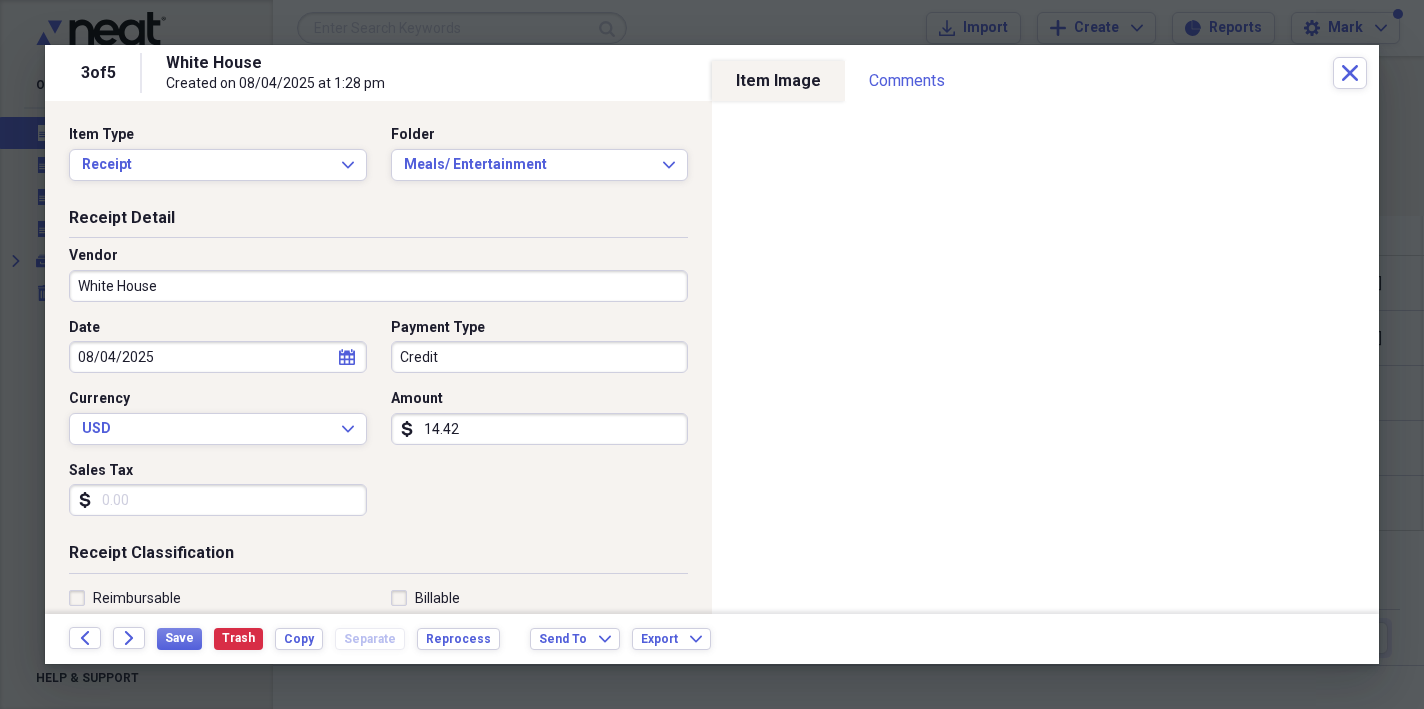 type on "144.28" 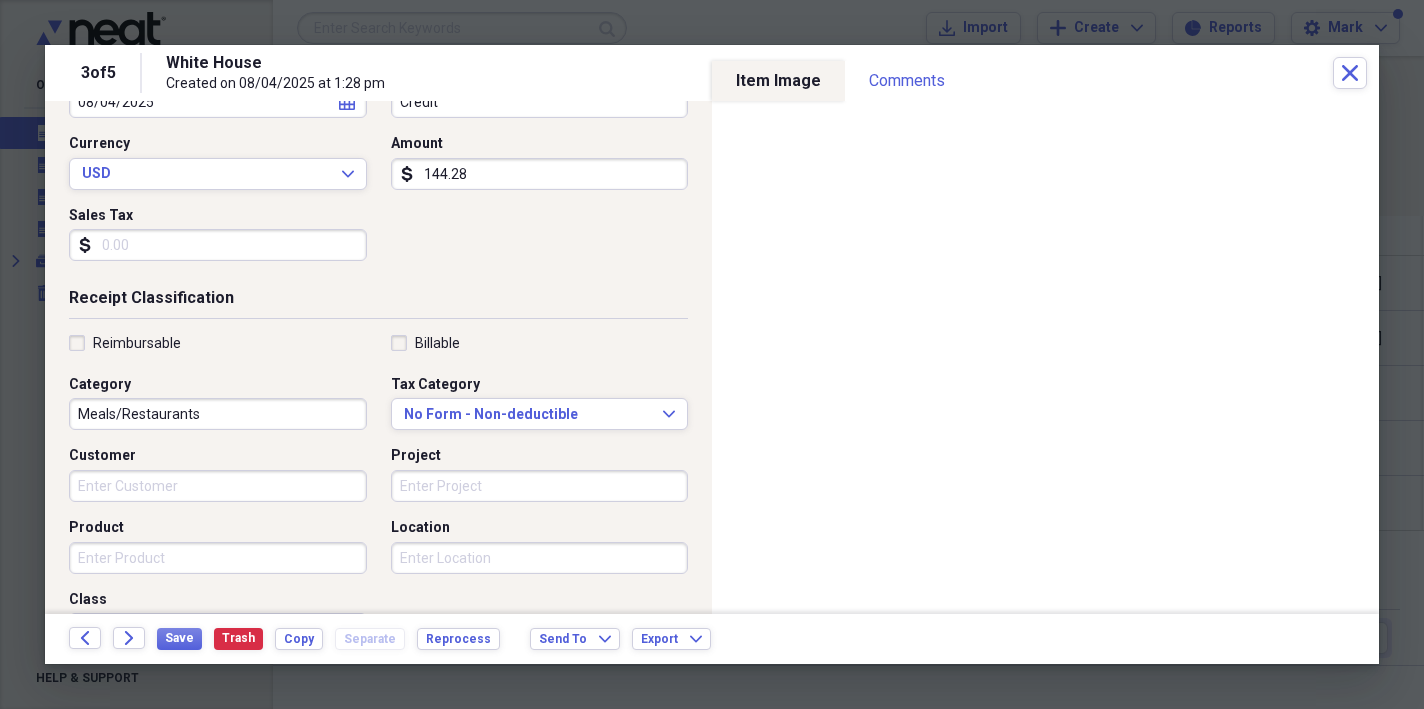 scroll, scrollTop: 286, scrollLeft: 0, axis: vertical 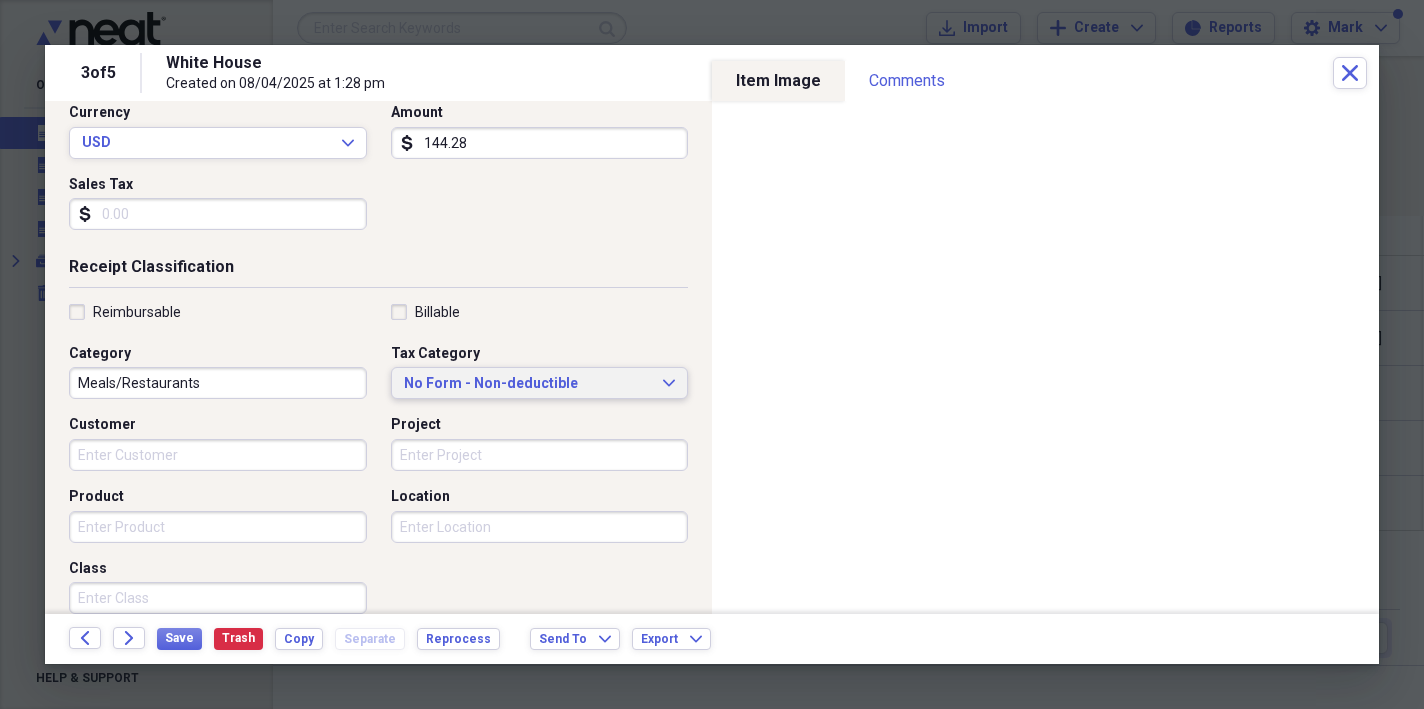 click on "No Form - Non-deductible" at bounding box center [528, 384] 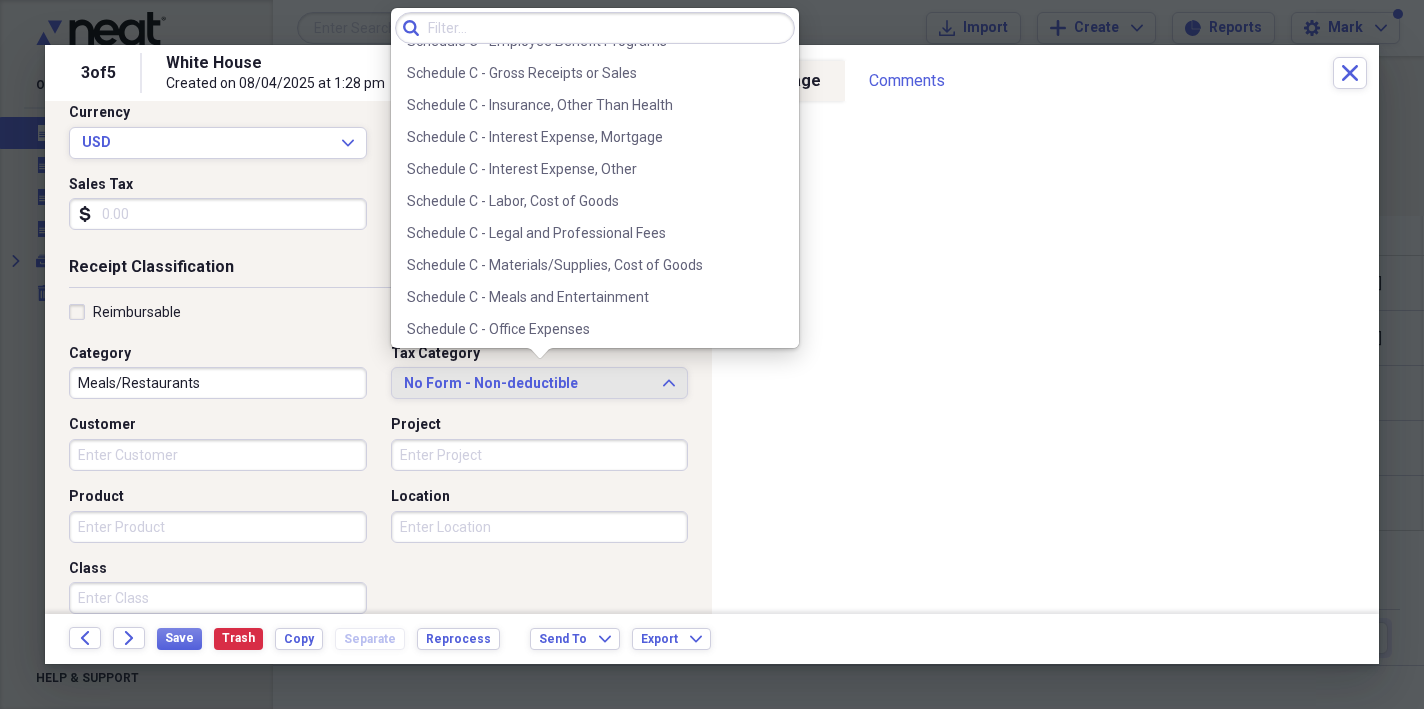 scroll, scrollTop: 3813, scrollLeft: 0, axis: vertical 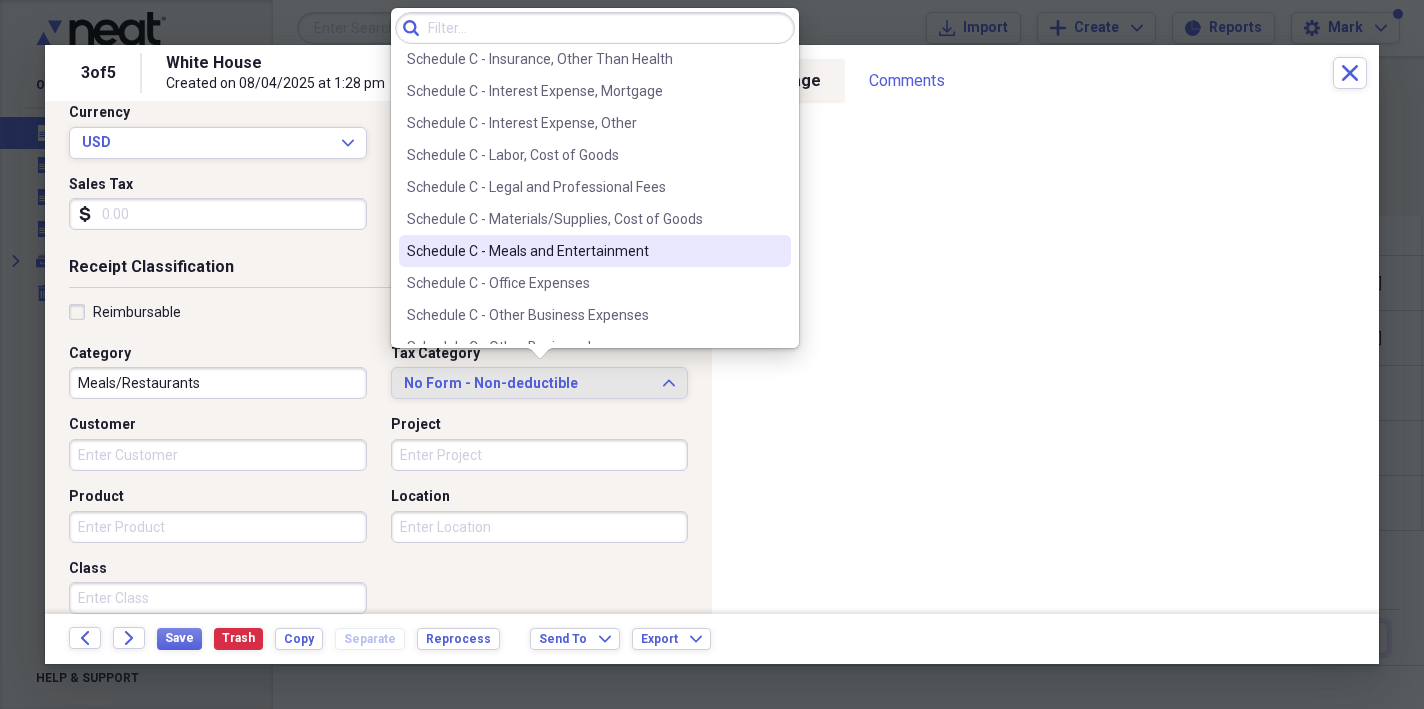 click on "Schedule C - Meals and Entertainment" at bounding box center (583, 251) 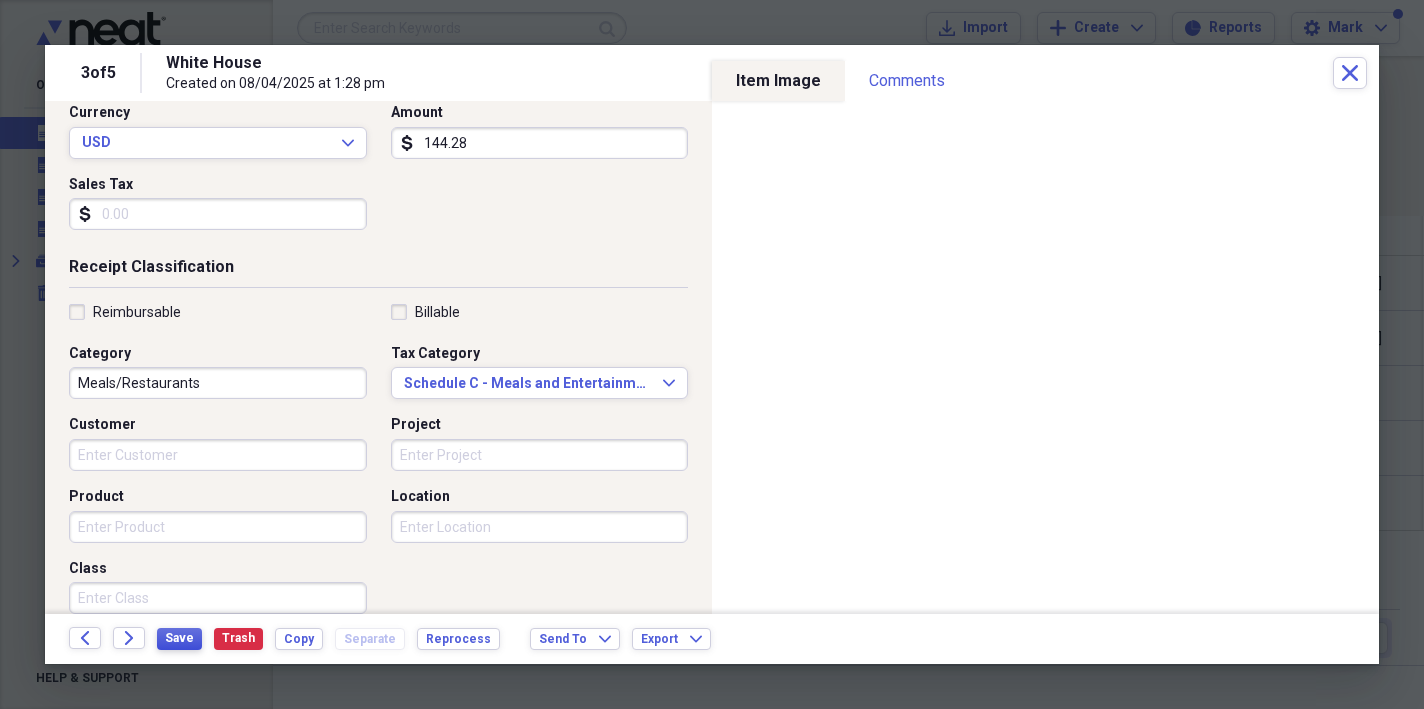 click on "Save" at bounding box center [179, 638] 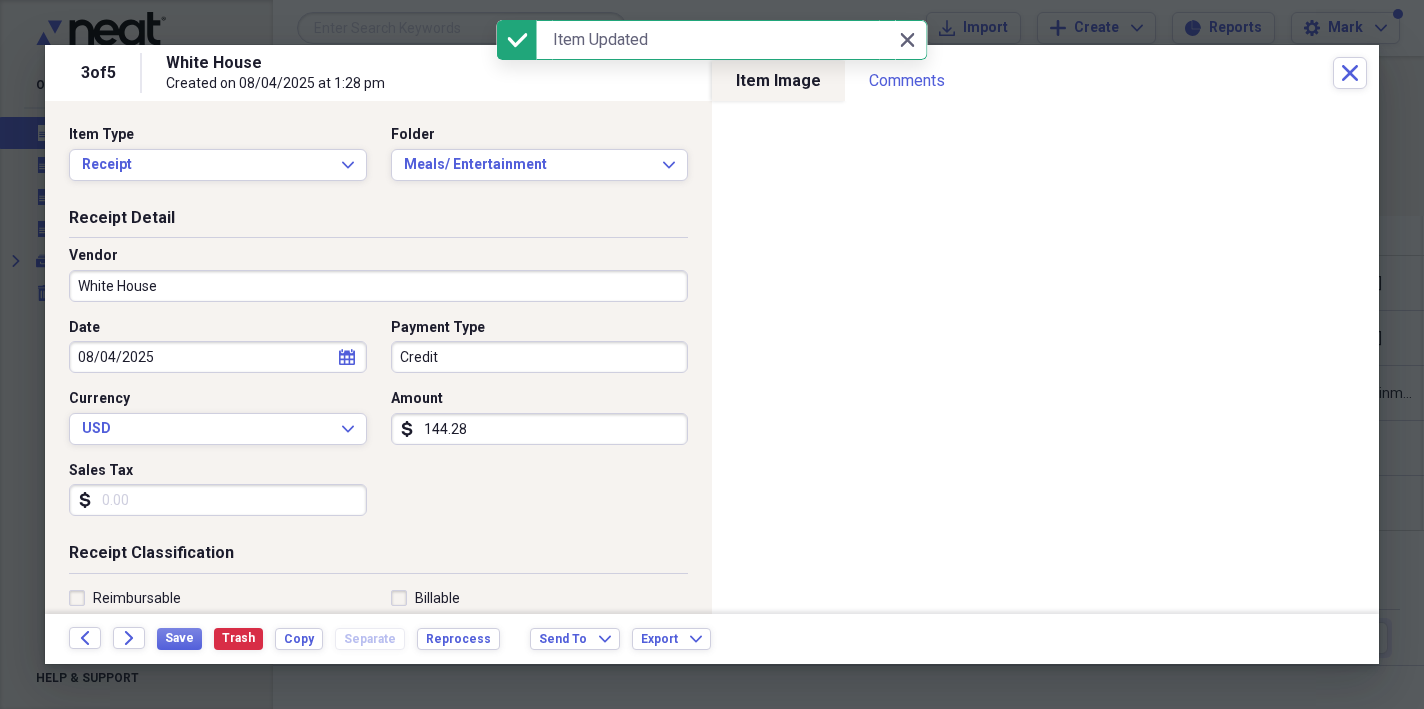 scroll, scrollTop: 0, scrollLeft: 0, axis: both 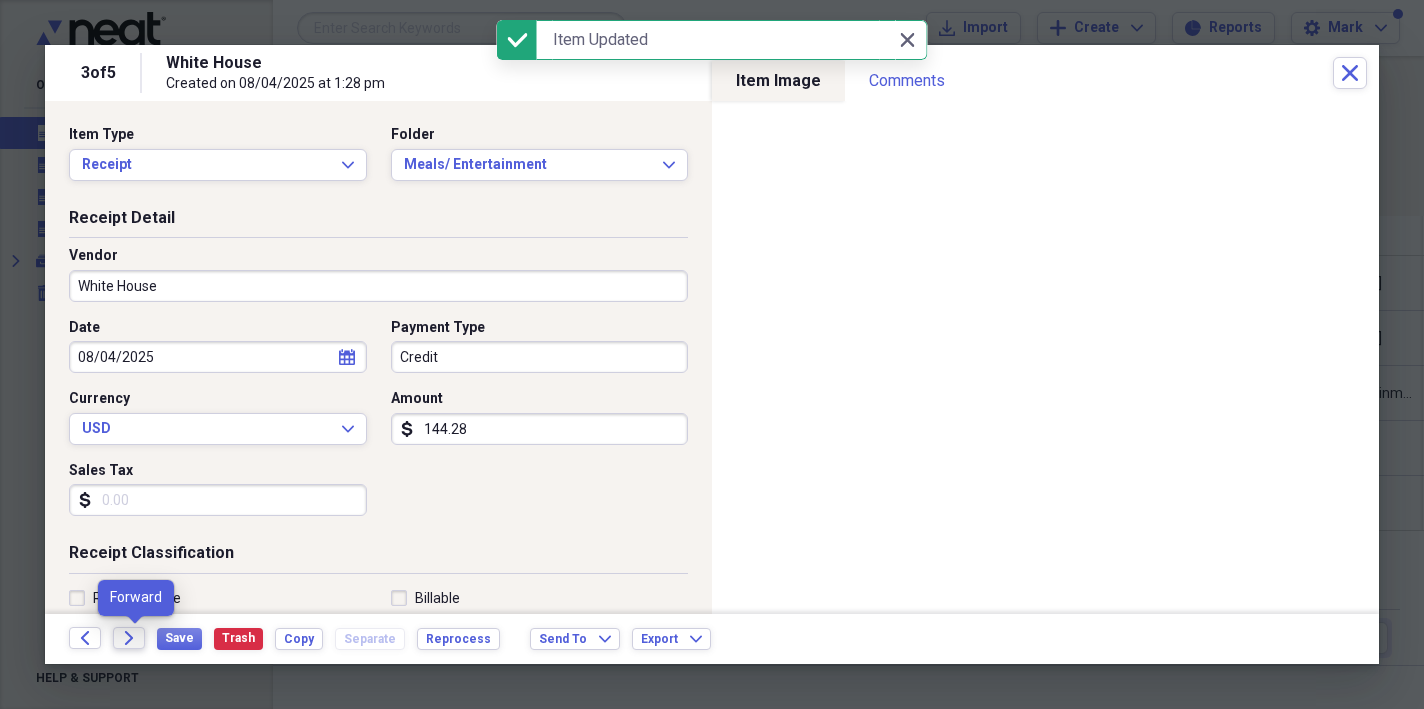 click on "Forward" at bounding box center [129, 638] 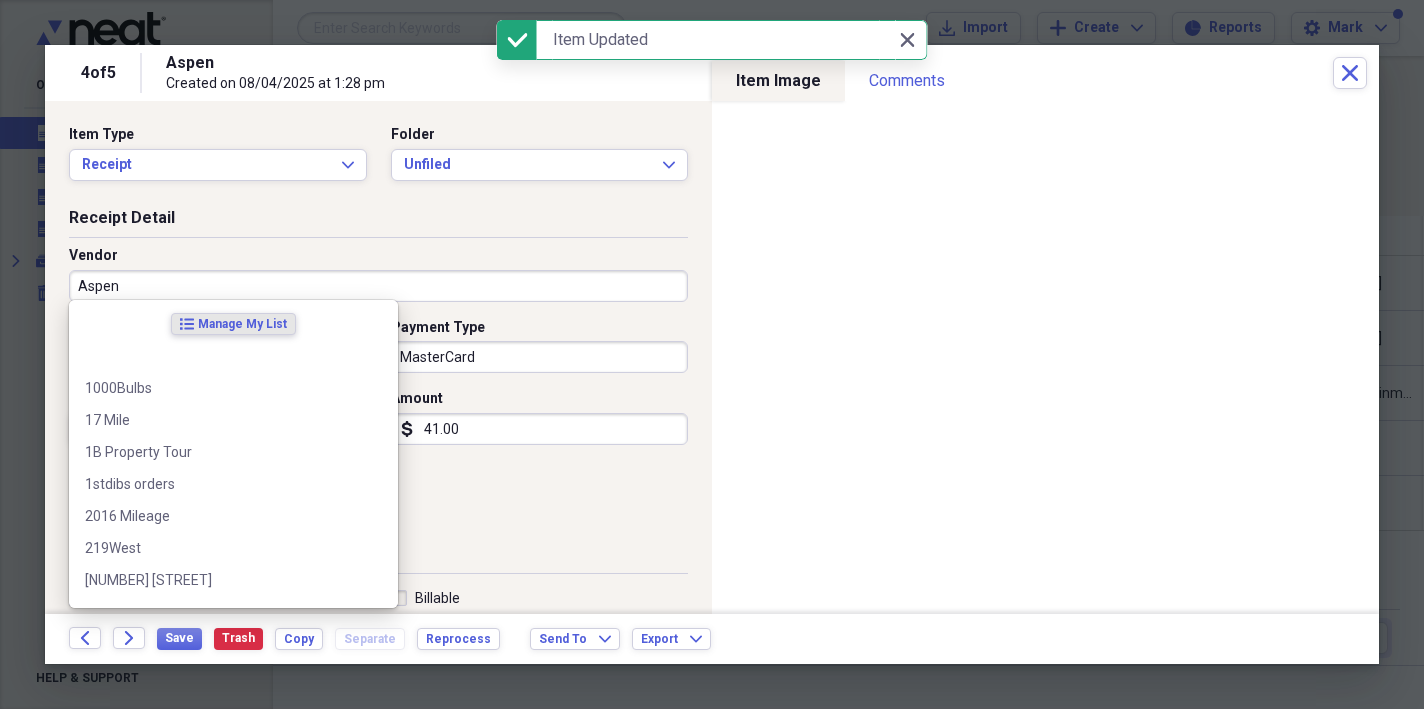 click on "Aspen" at bounding box center [378, 286] 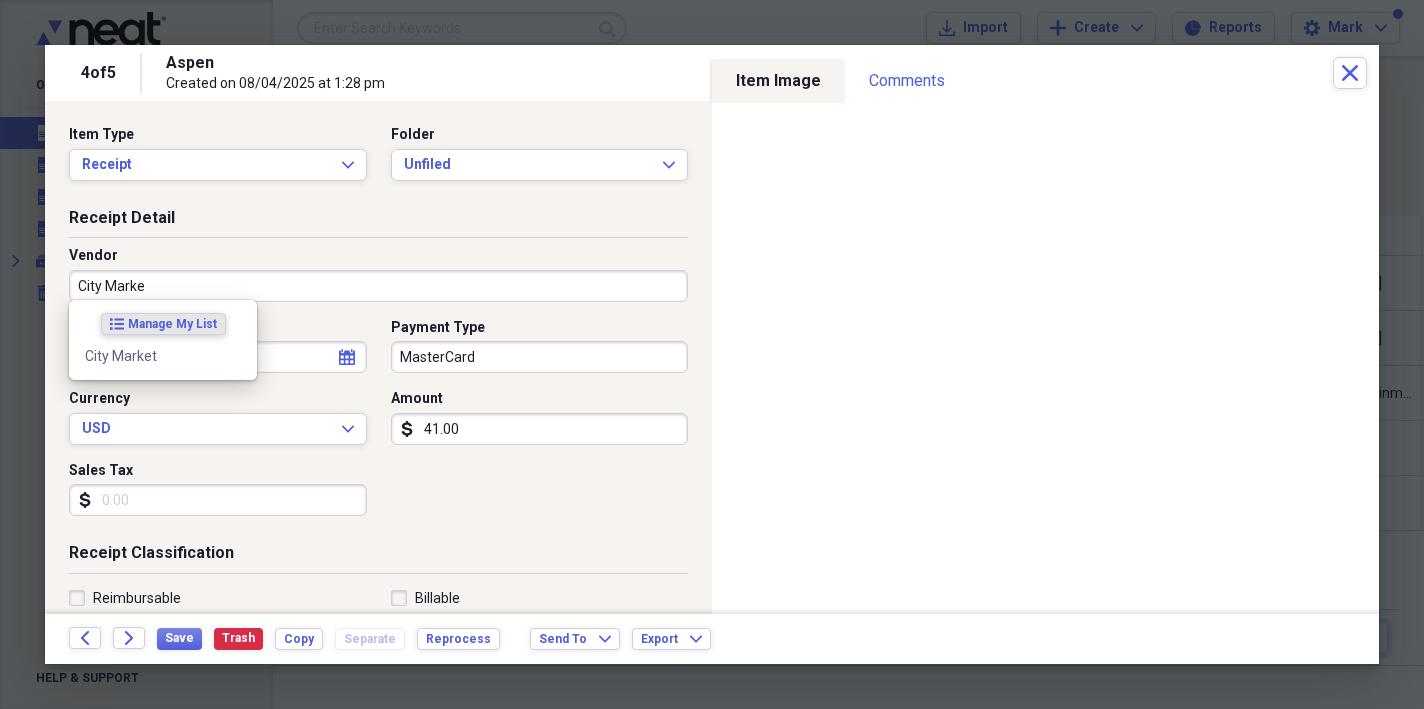 type on "City Market" 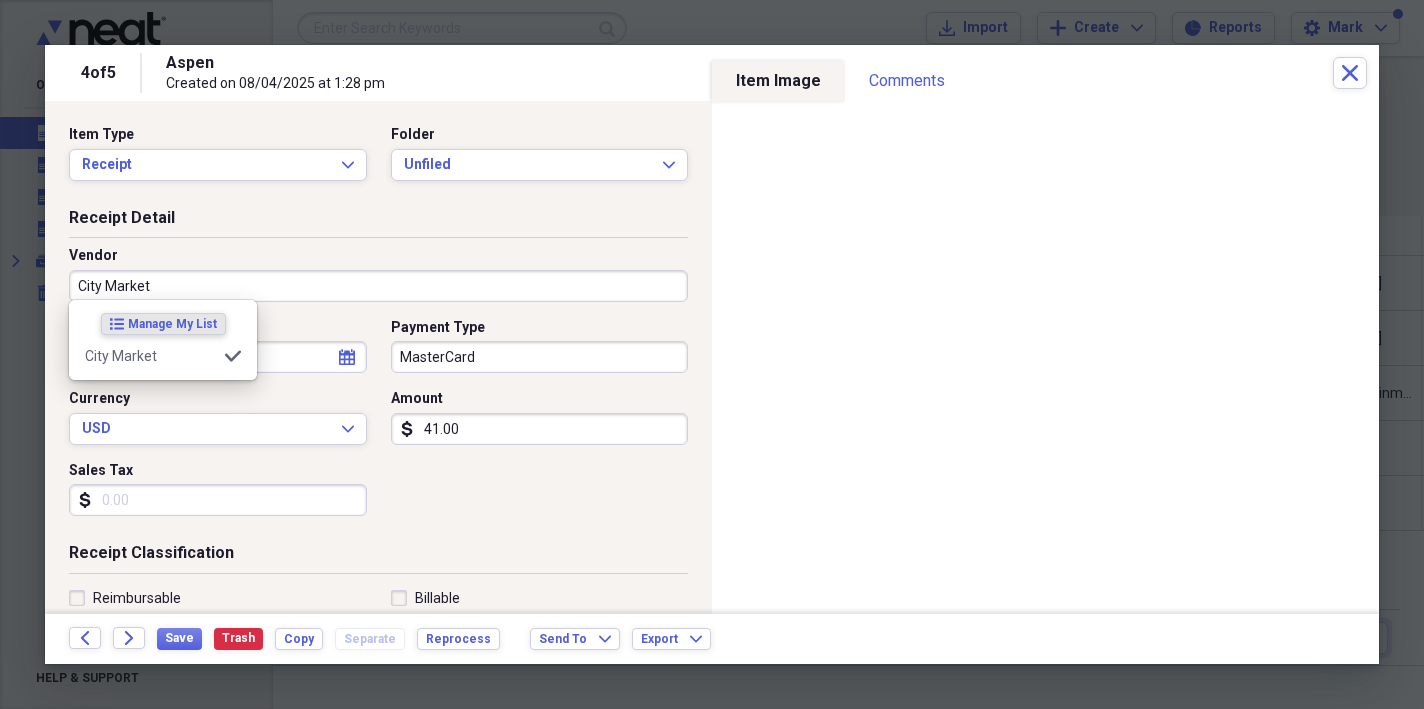 type on "Supplies" 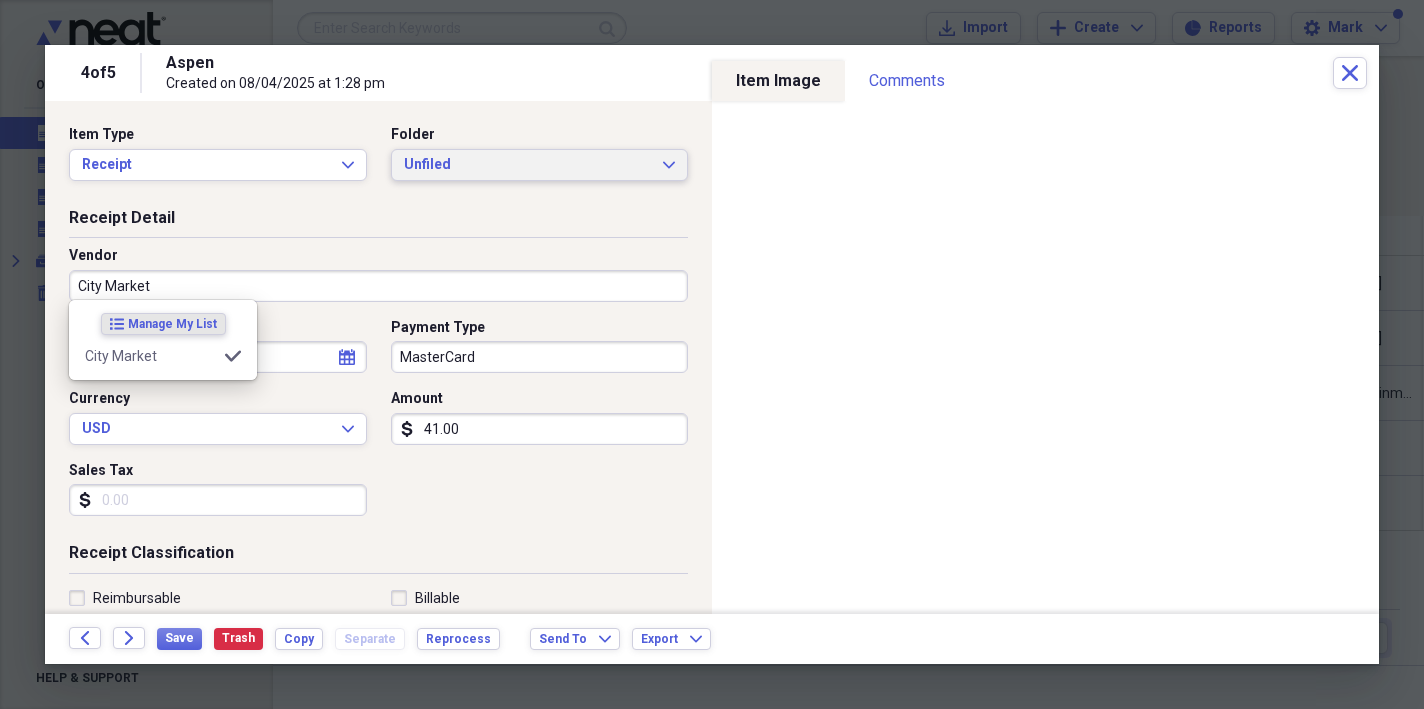 type on "City Market" 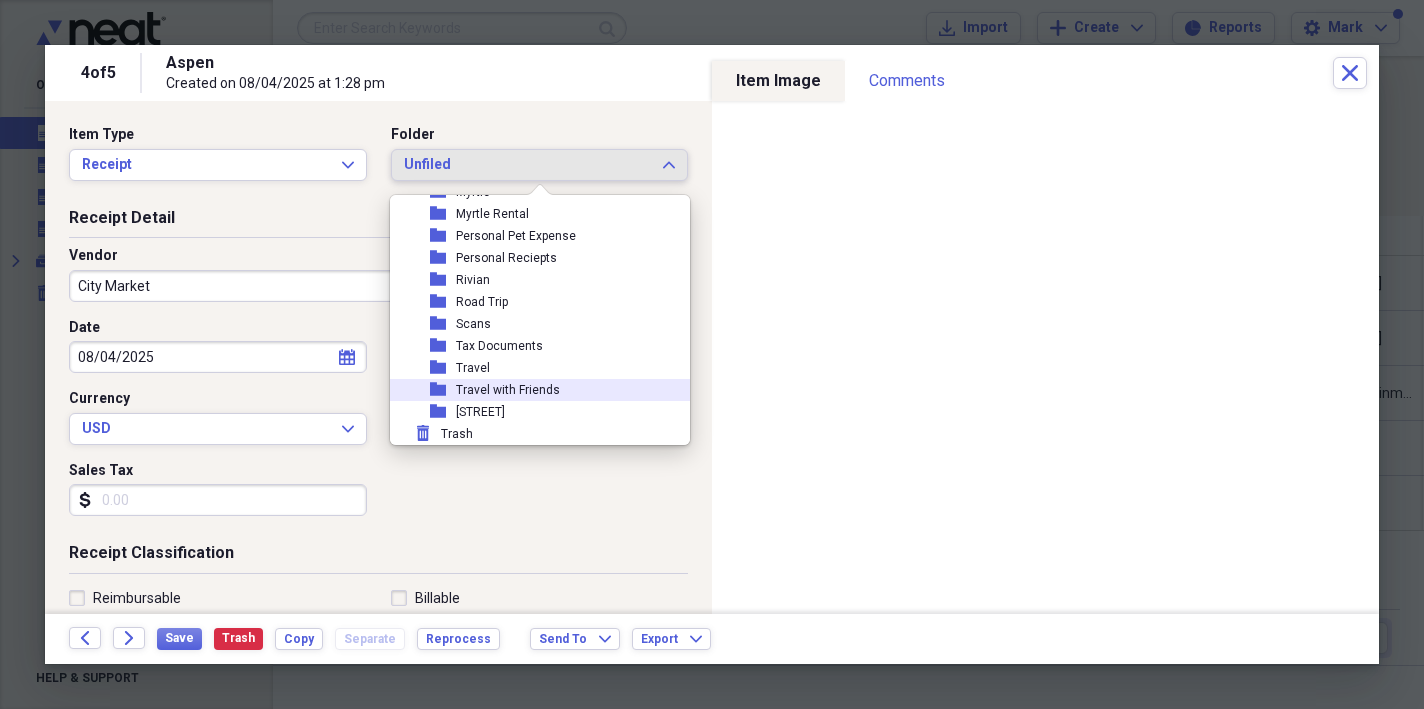 scroll, scrollTop: 403, scrollLeft: 0, axis: vertical 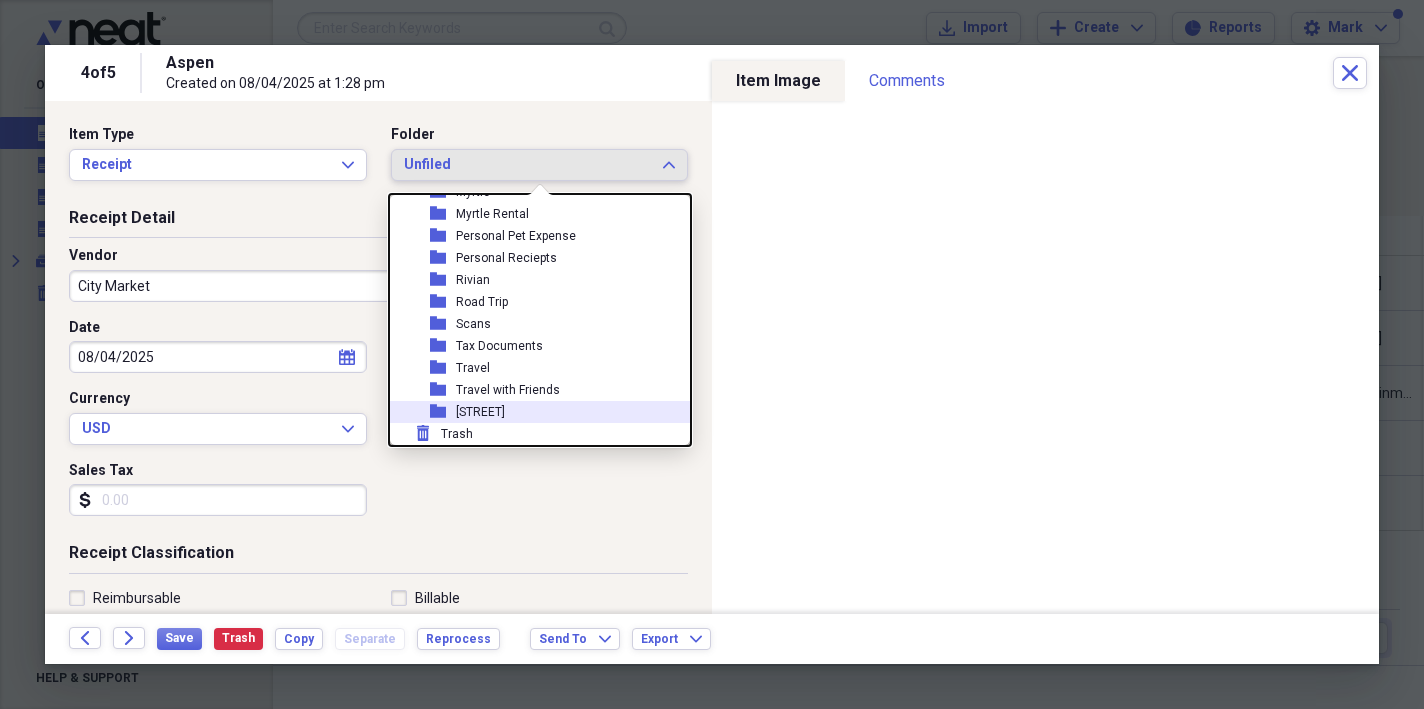 click on "[STREET]" at bounding box center [480, 412] 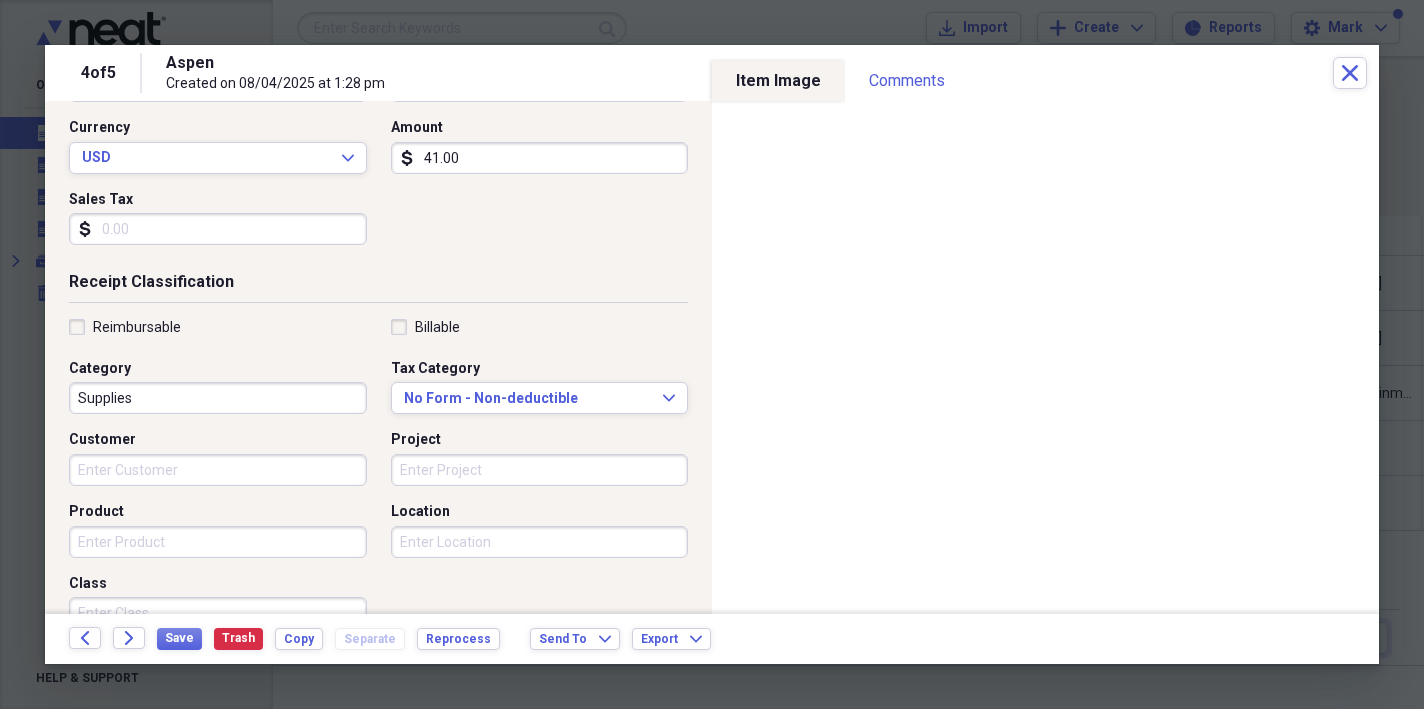 scroll, scrollTop: 288, scrollLeft: 0, axis: vertical 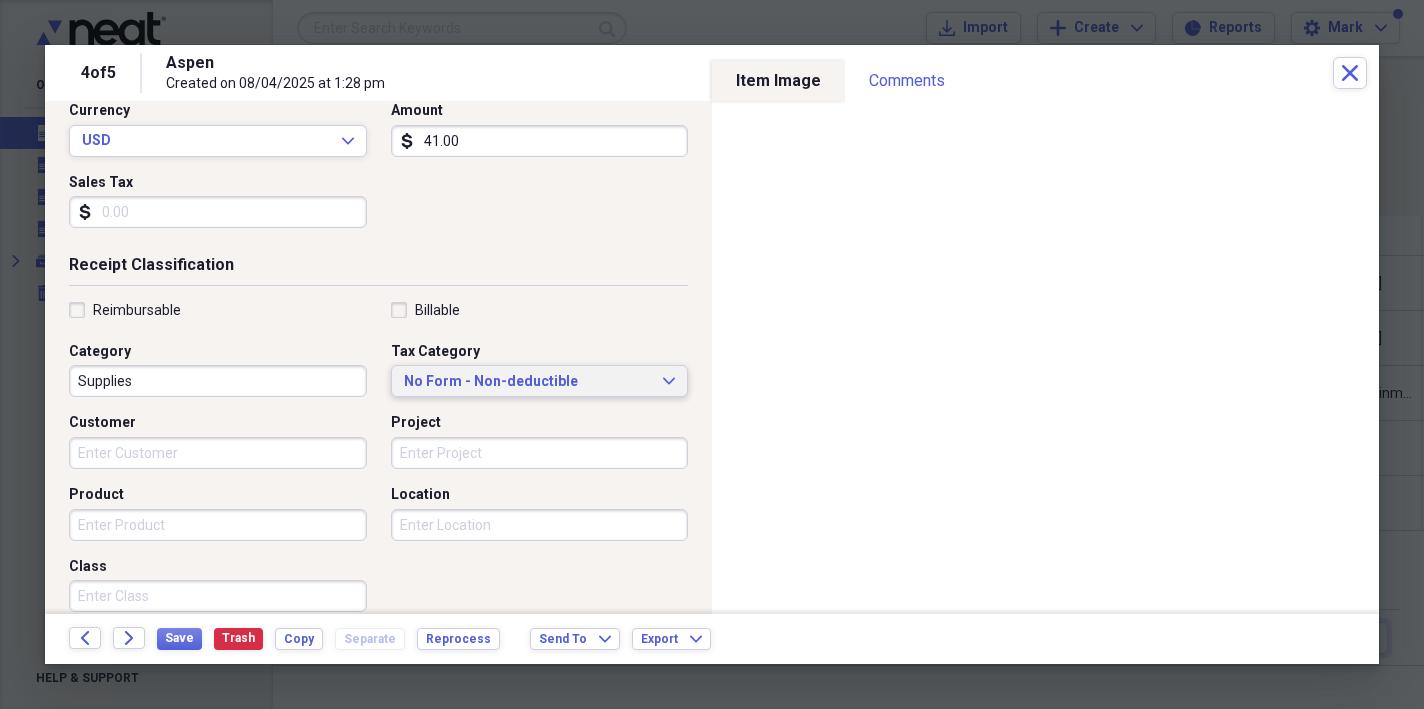 click on "Expand" 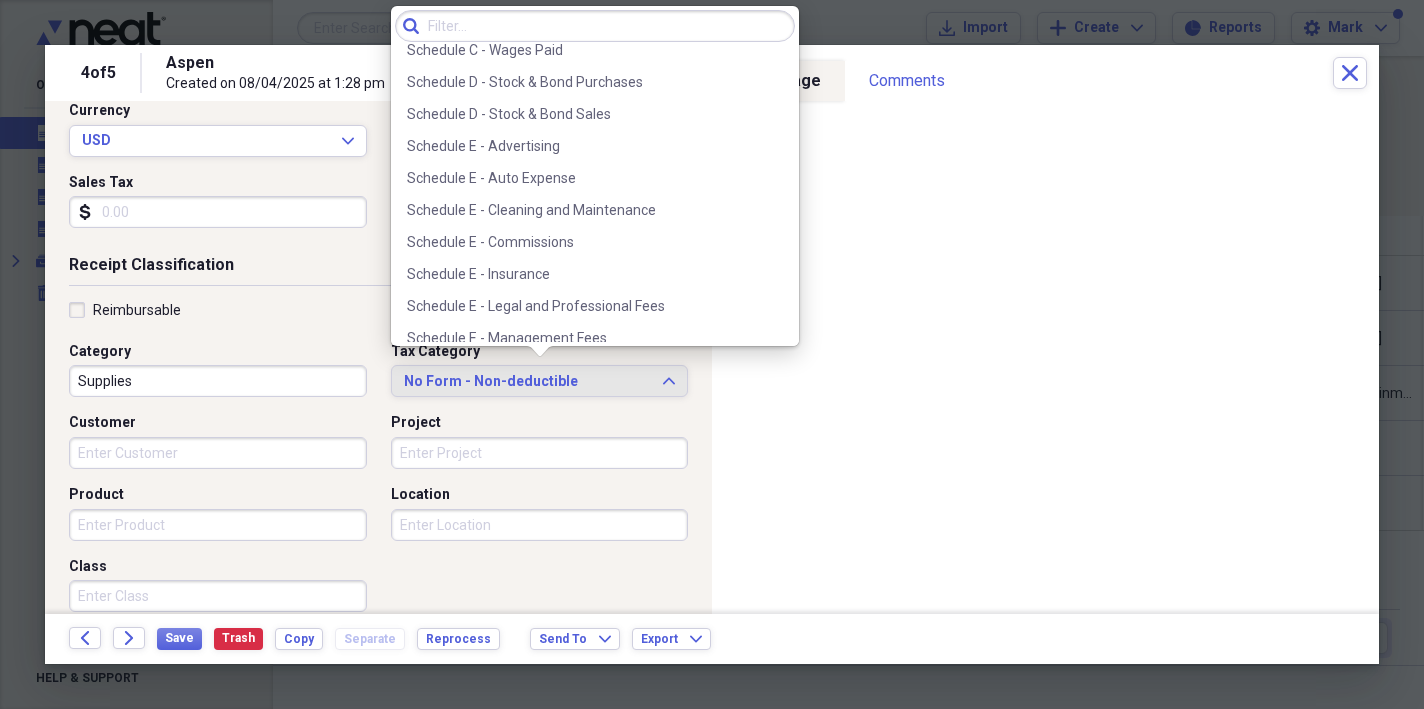 scroll, scrollTop: 4493, scrollLeft: 0, axis: vertical 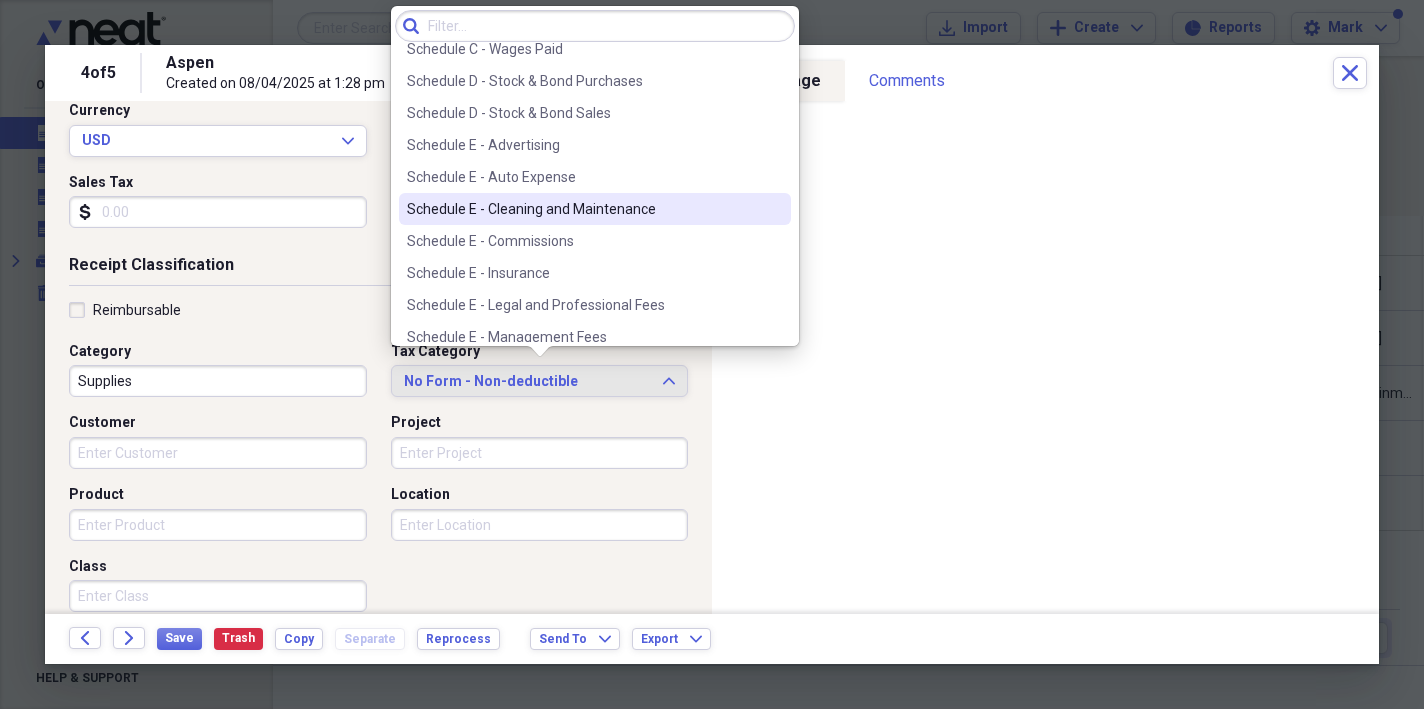 click on "Schedule E - Cleaning and Maintenance" at bounding box center (583, 209) 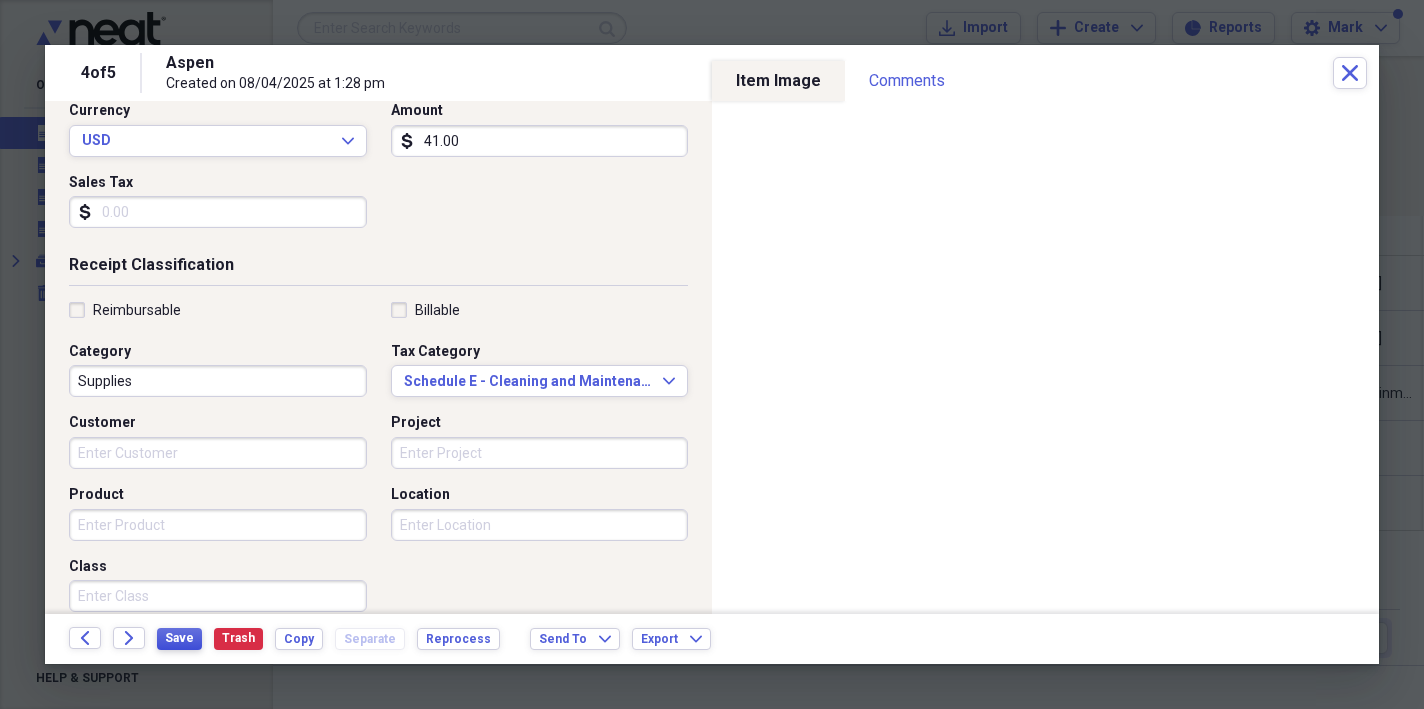 click on "Save" at bounding box center (179, 638) 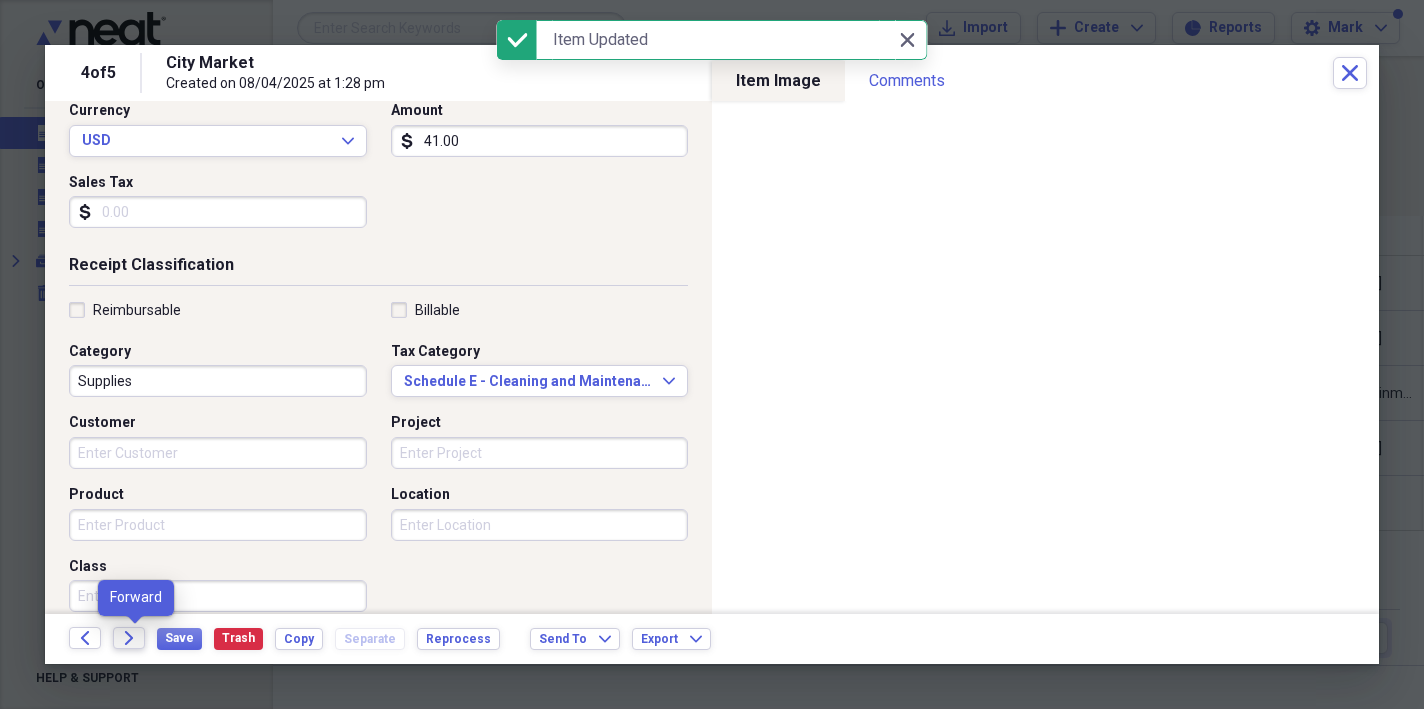 click 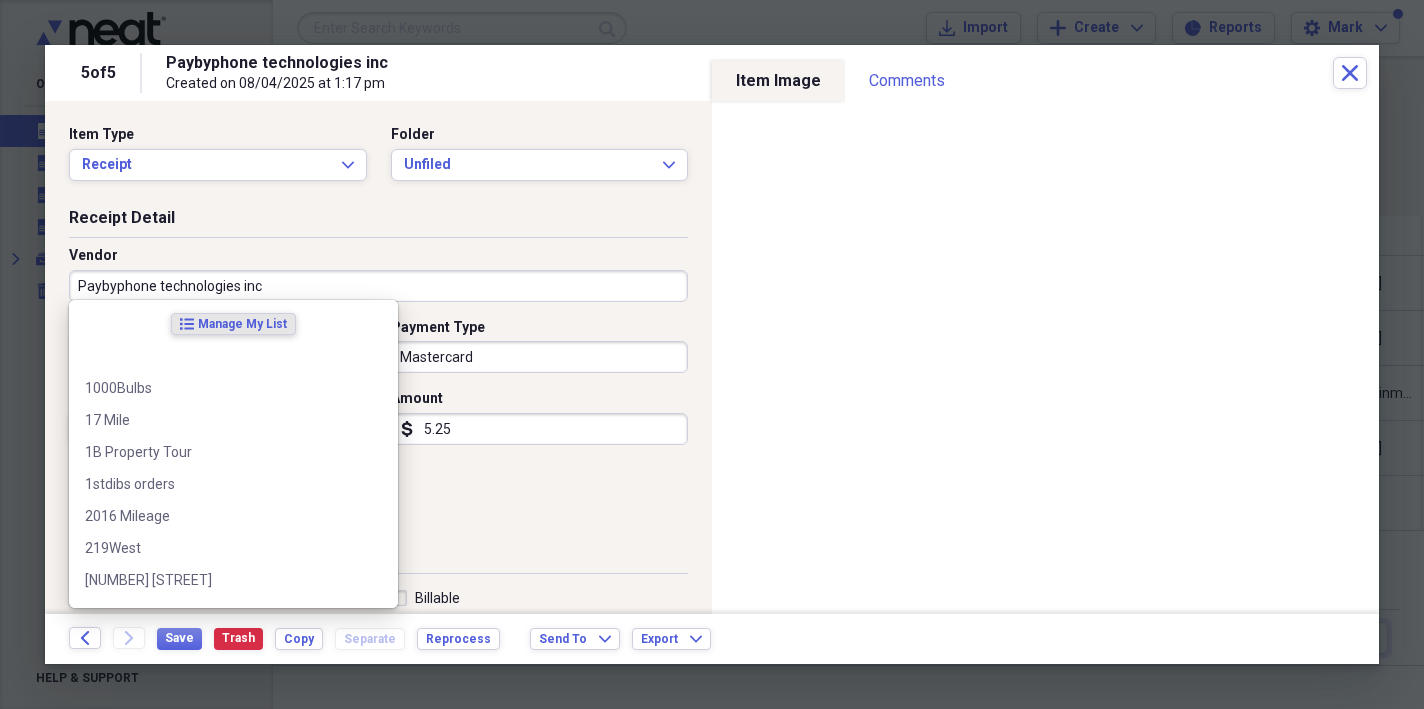 click on "Paybyphone technologies inc" at bounding box center (378, 286) 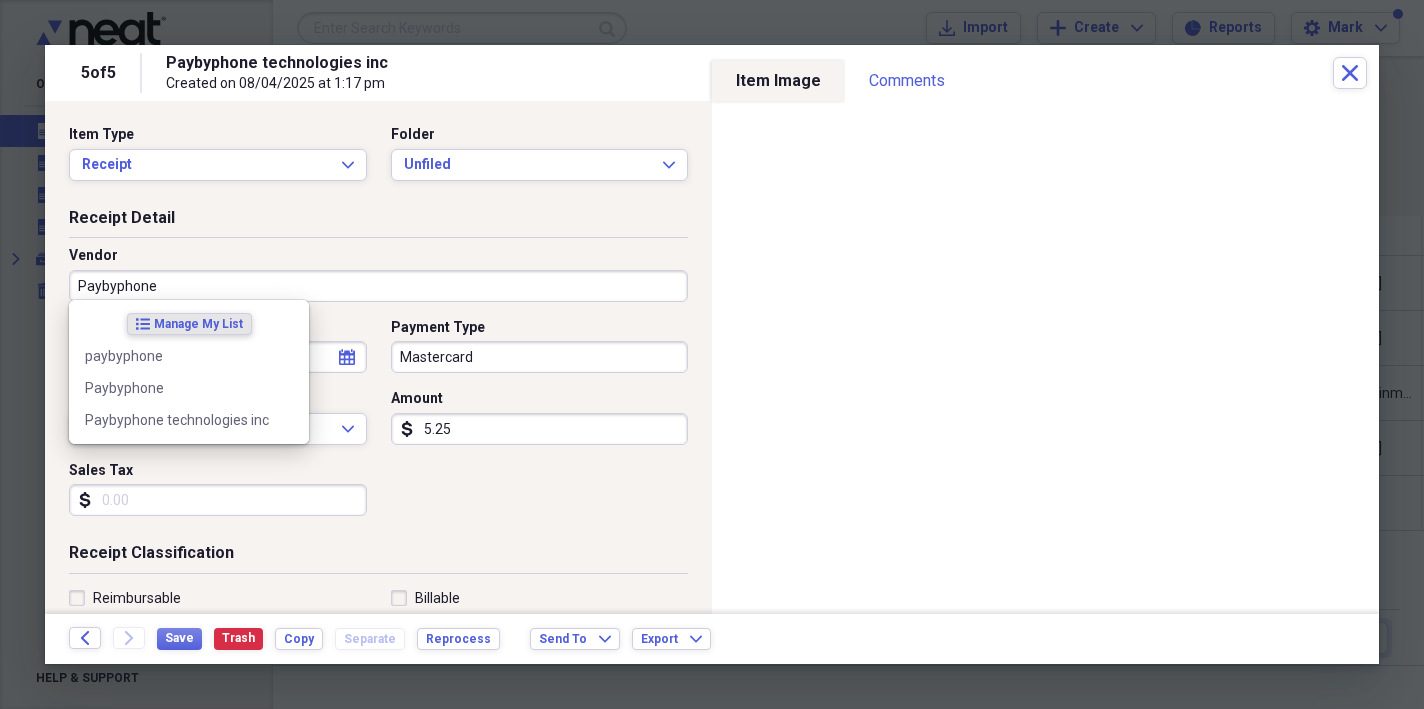 type on "Paybyphone" 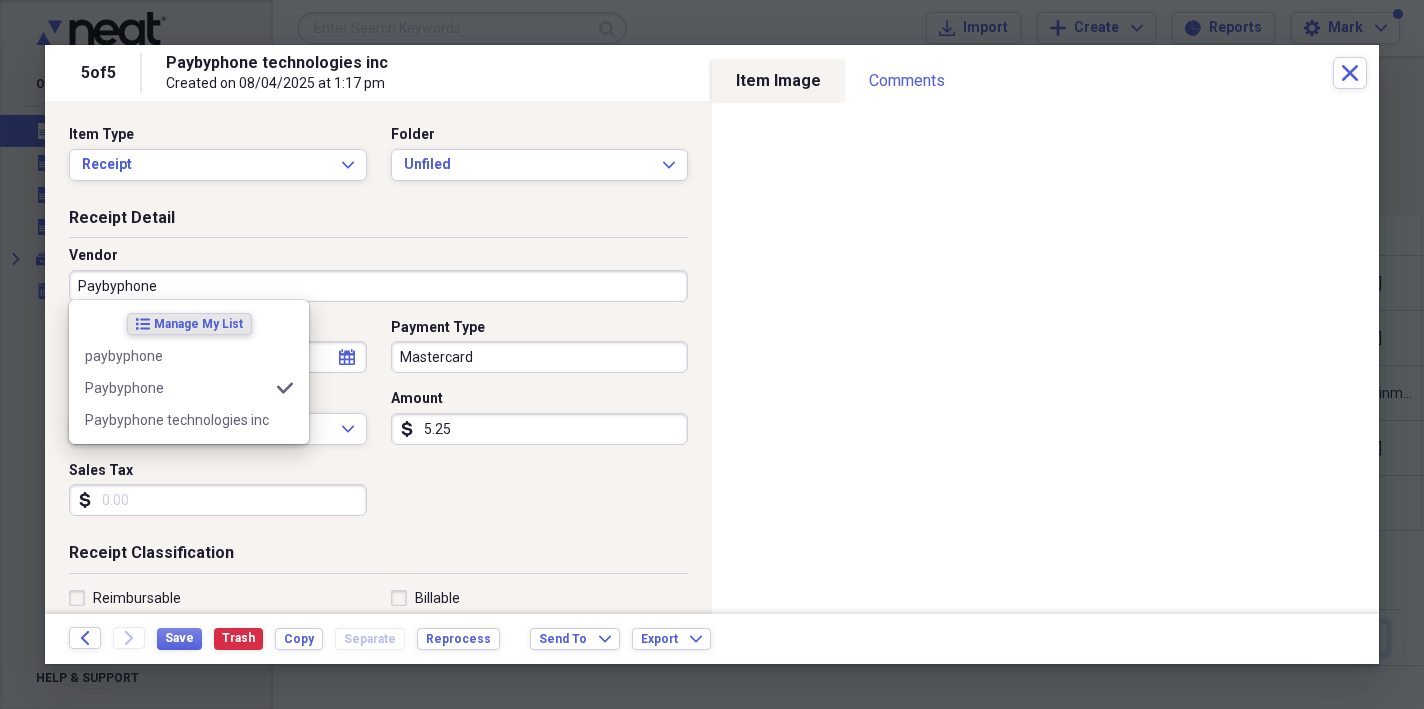 type on "Showing Expense" 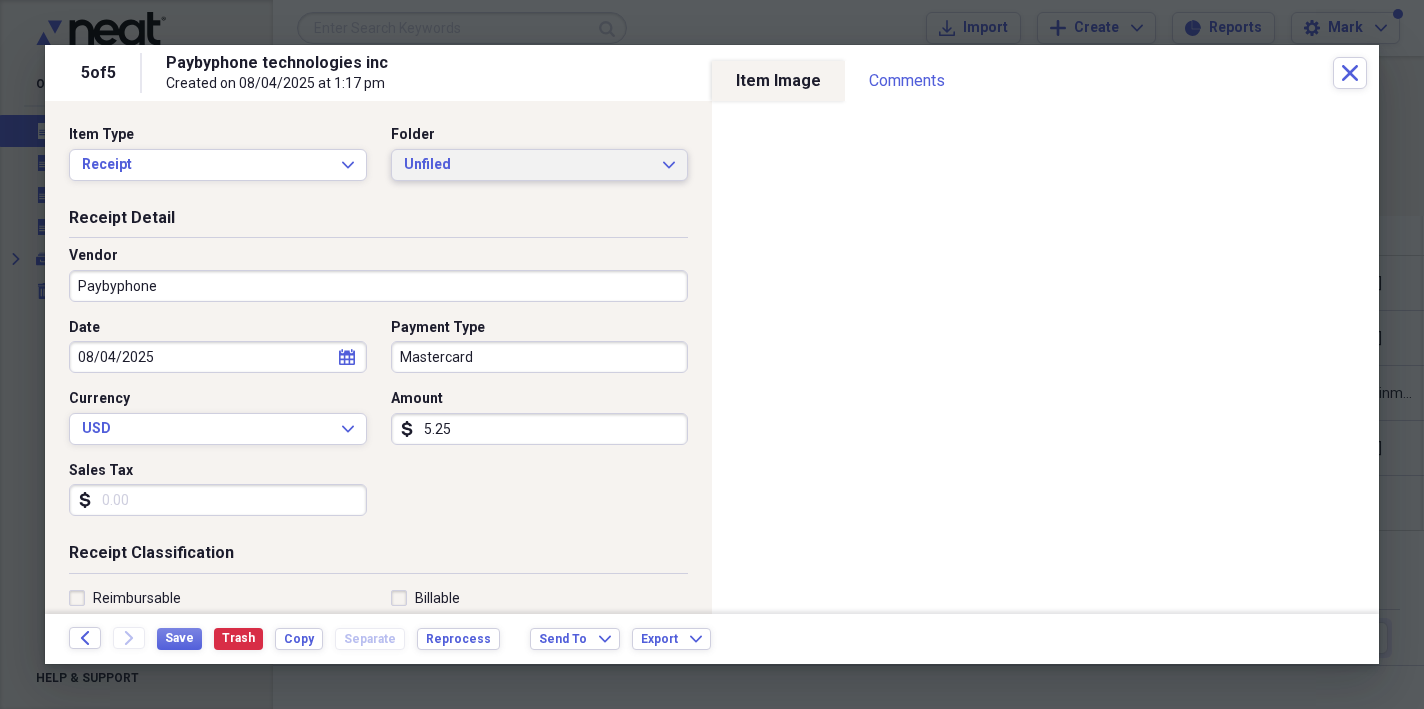 click on "Unfiled Expand" at bounding box center [540, 165] 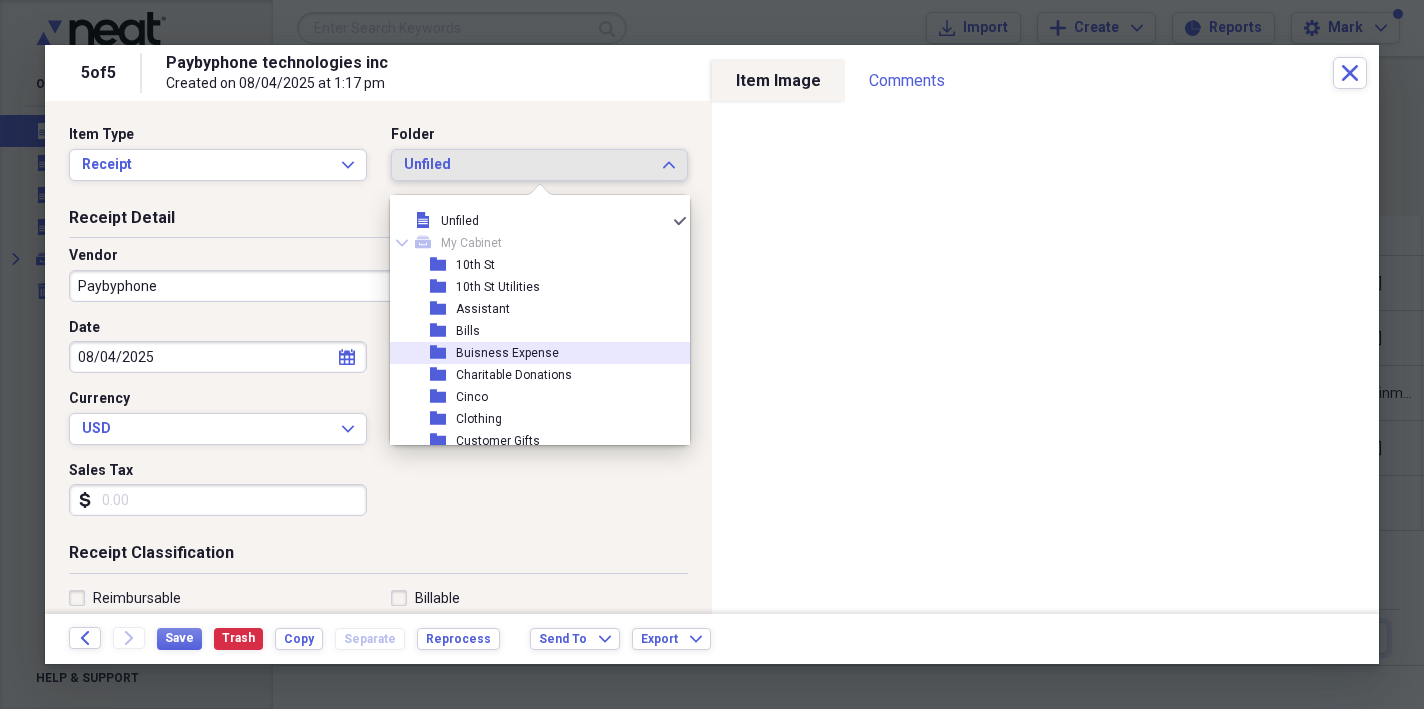 click on "Buisness Expense" at bounding box center (507, 353) 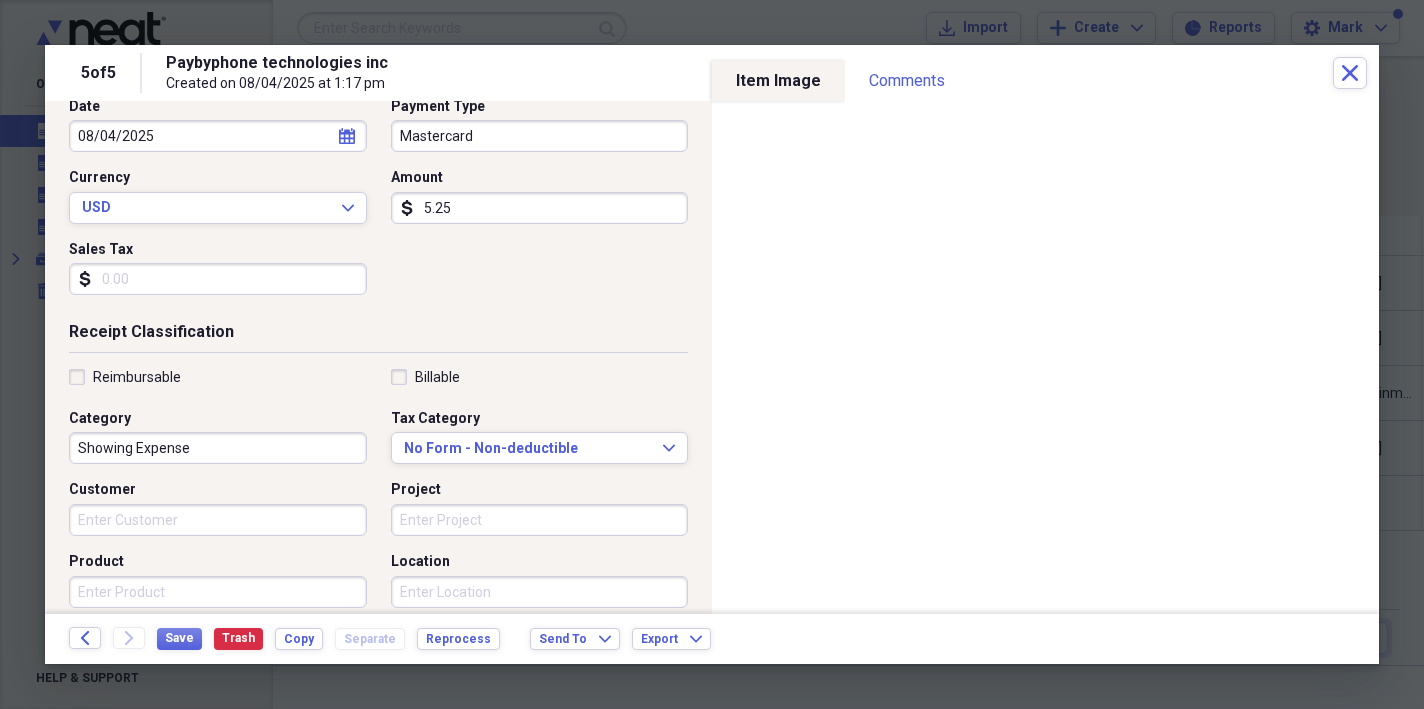 scroll, scrollTop: 341, scrollLeft: 0, axis: vertical 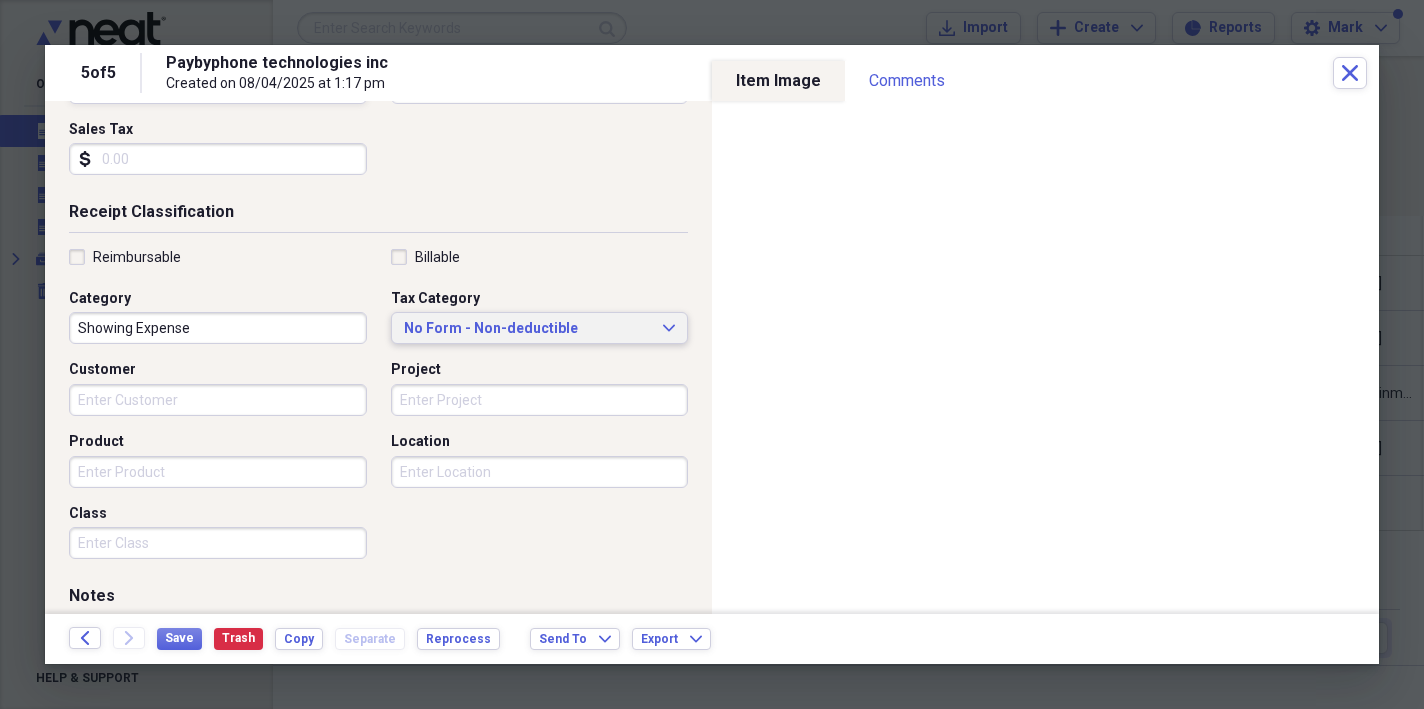 click on "Expand" 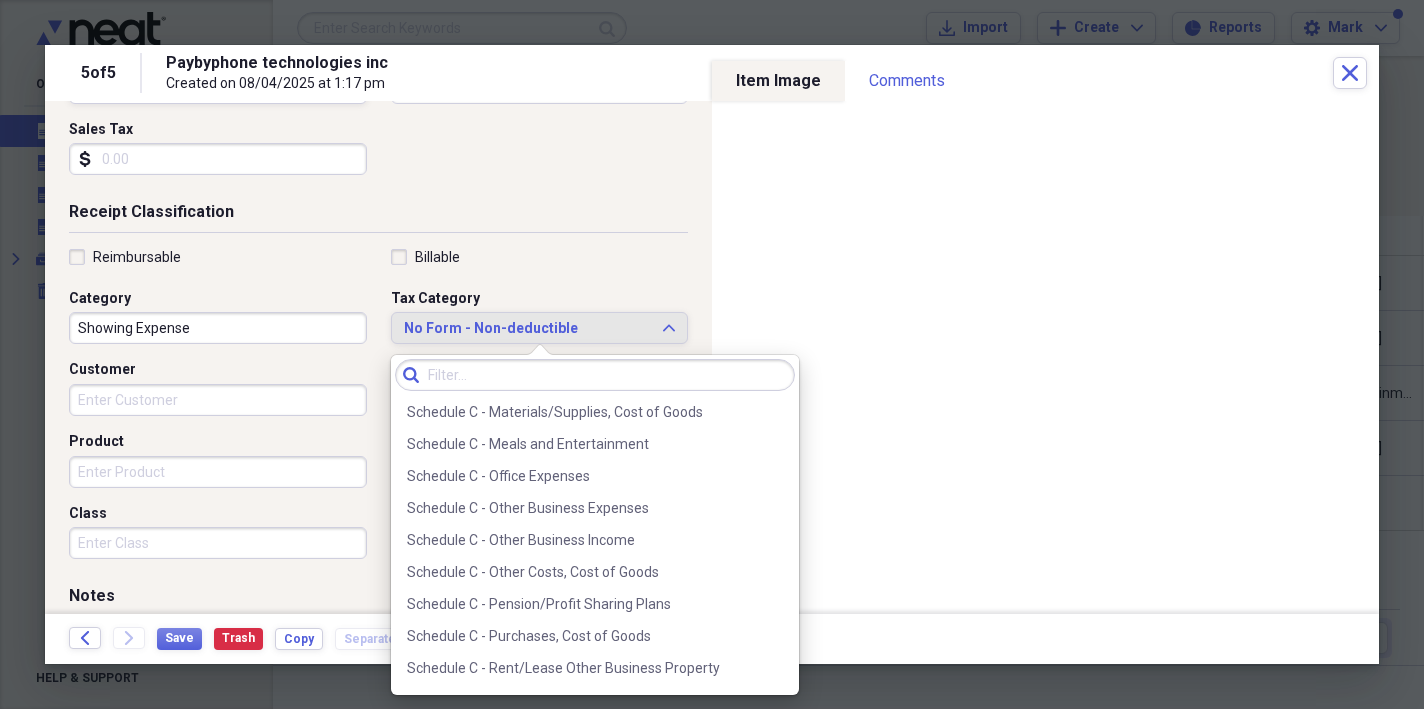 scroll, scrollTop: 3969, scrollLeft: 0, axis: vertical 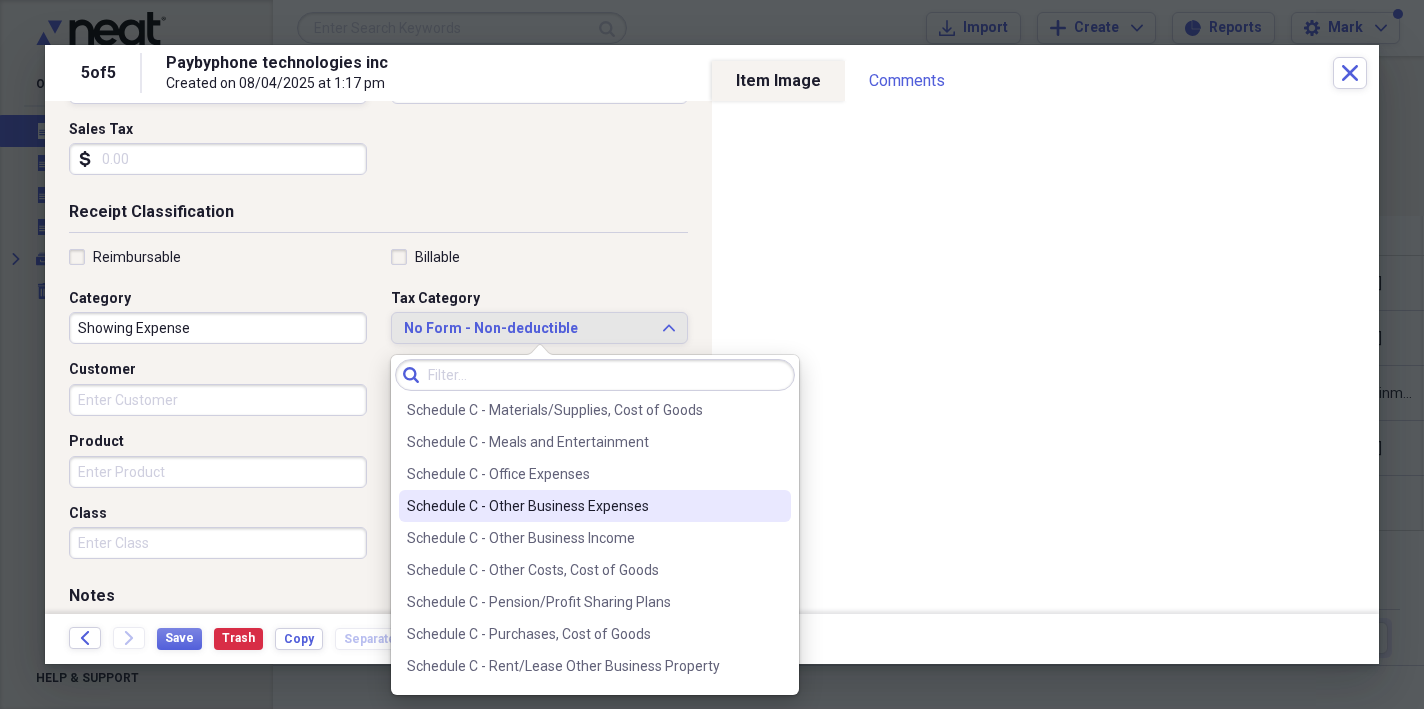 click on "Schedule C - Other Business Expenses" at bounding box center [583, 506] 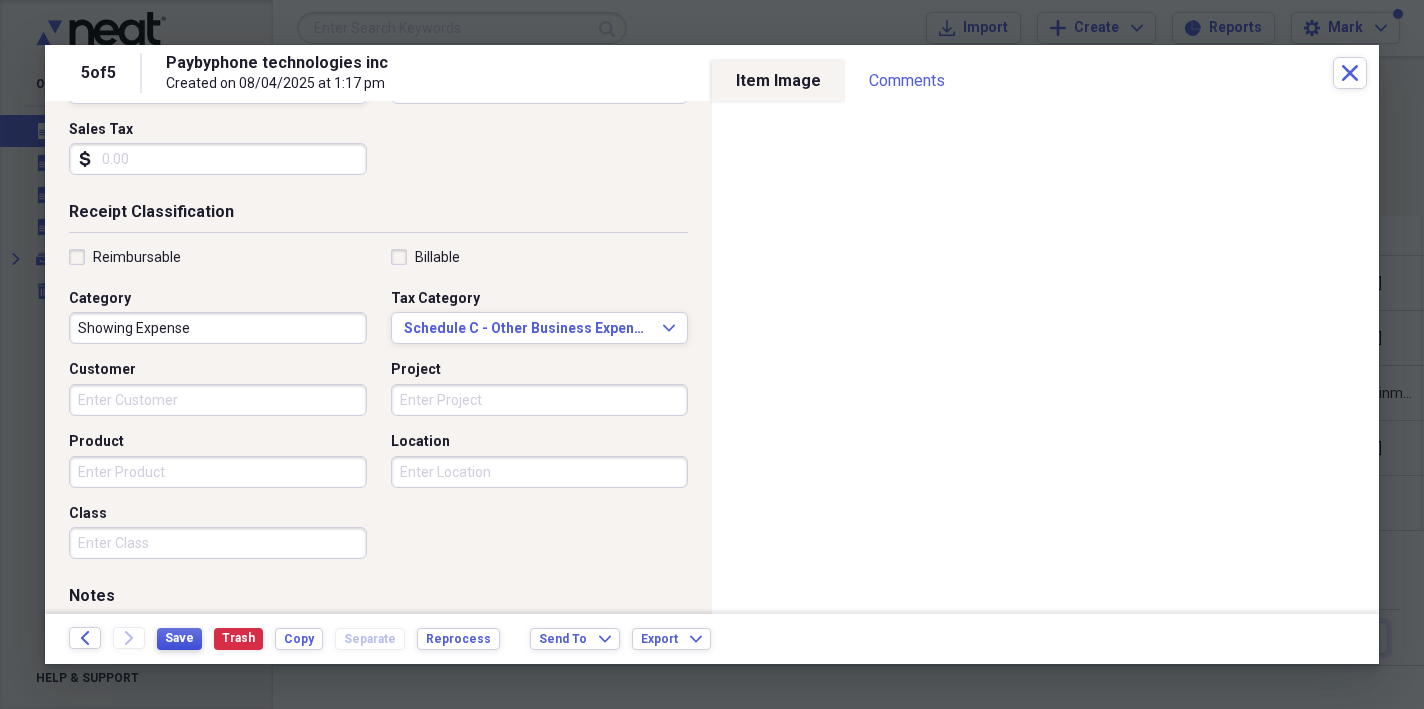 click on "Save" at bounding box center (179, 638) 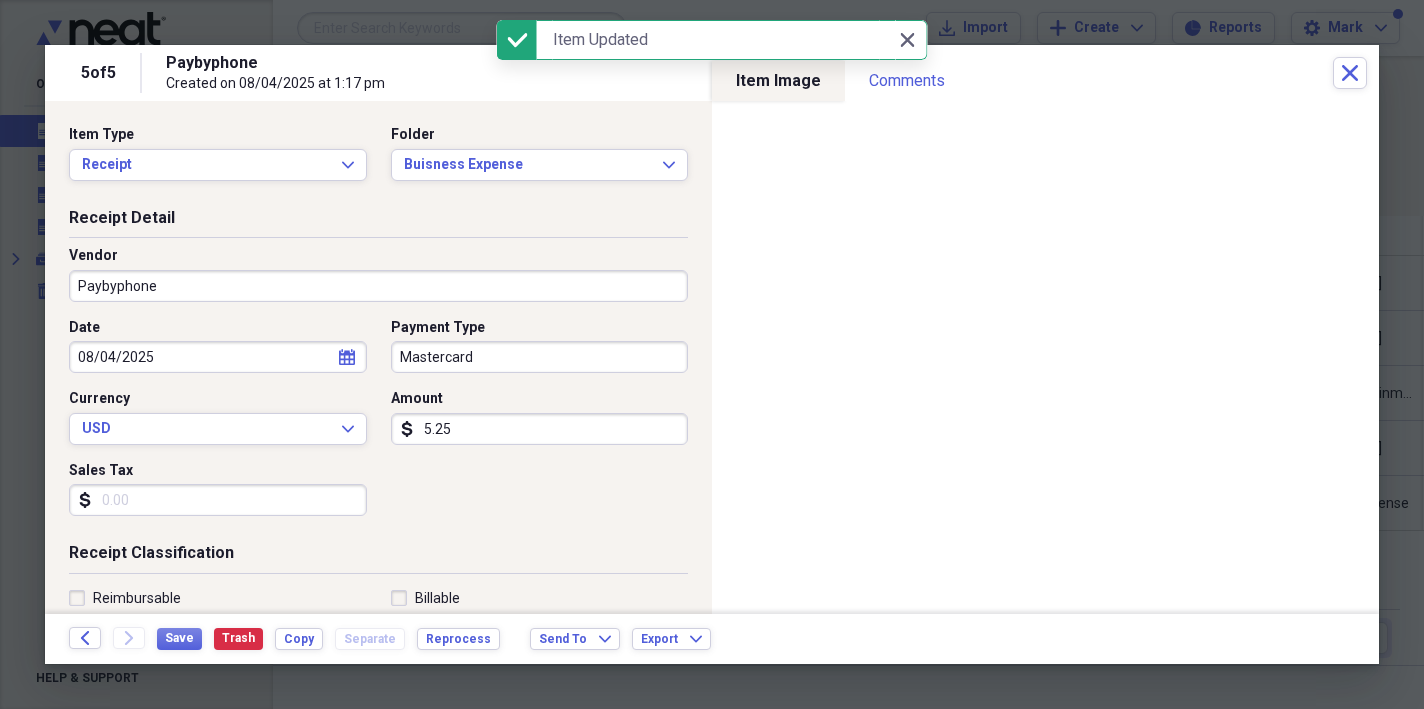 scroll, scrollTop: 0, scrollLeft: 0, axis: both 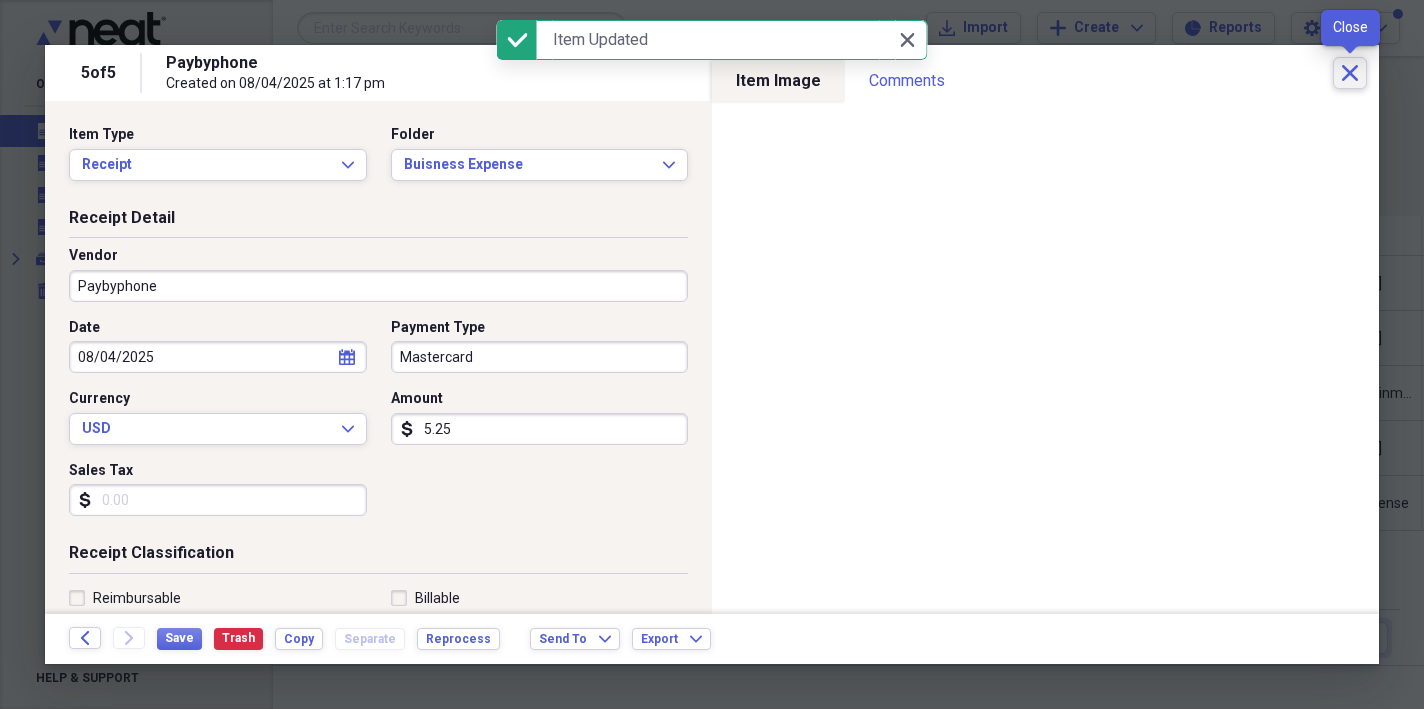 click 